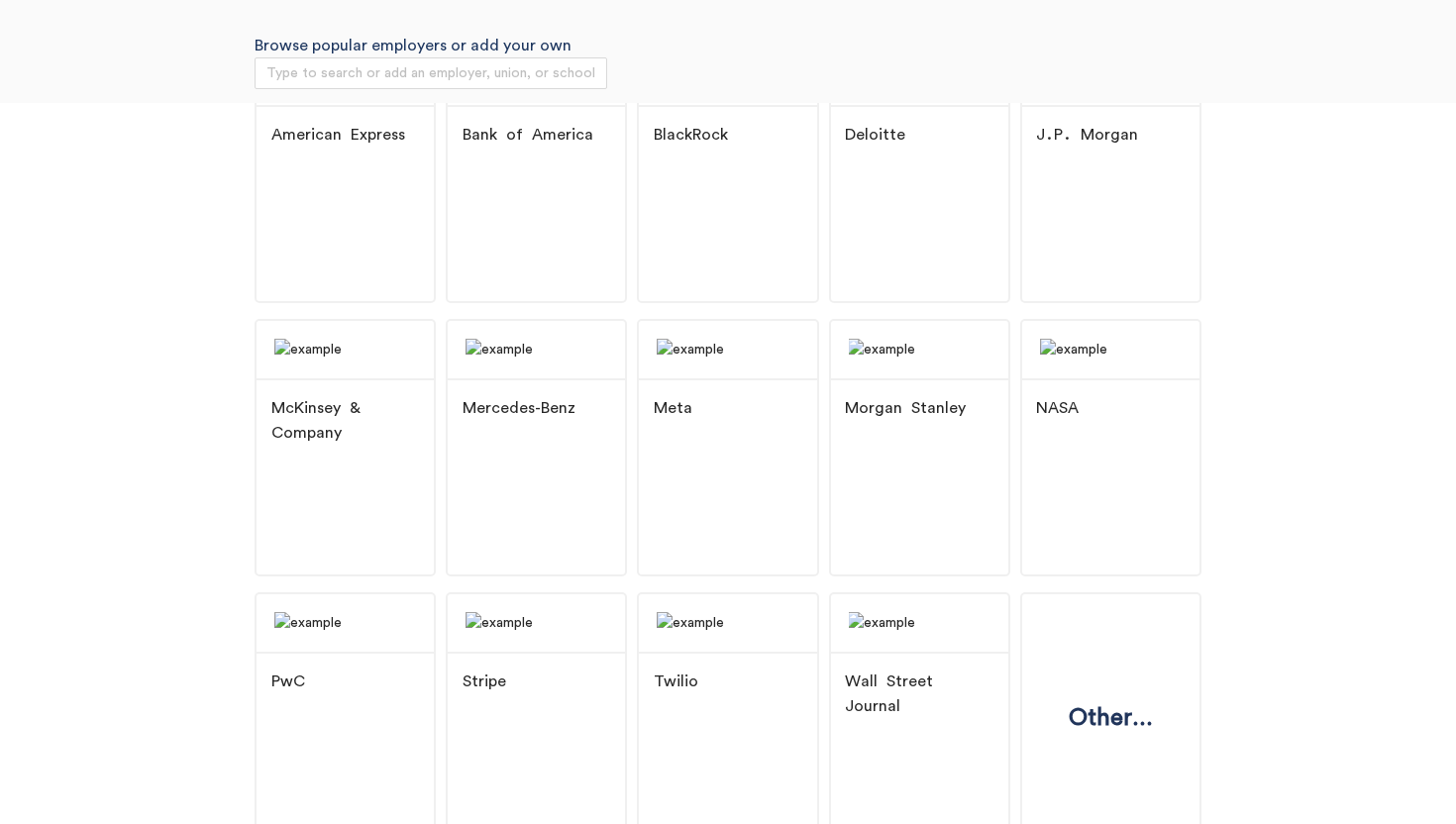 scroll, scrollTop: 283, scrollLeft: 0, axis: vertical 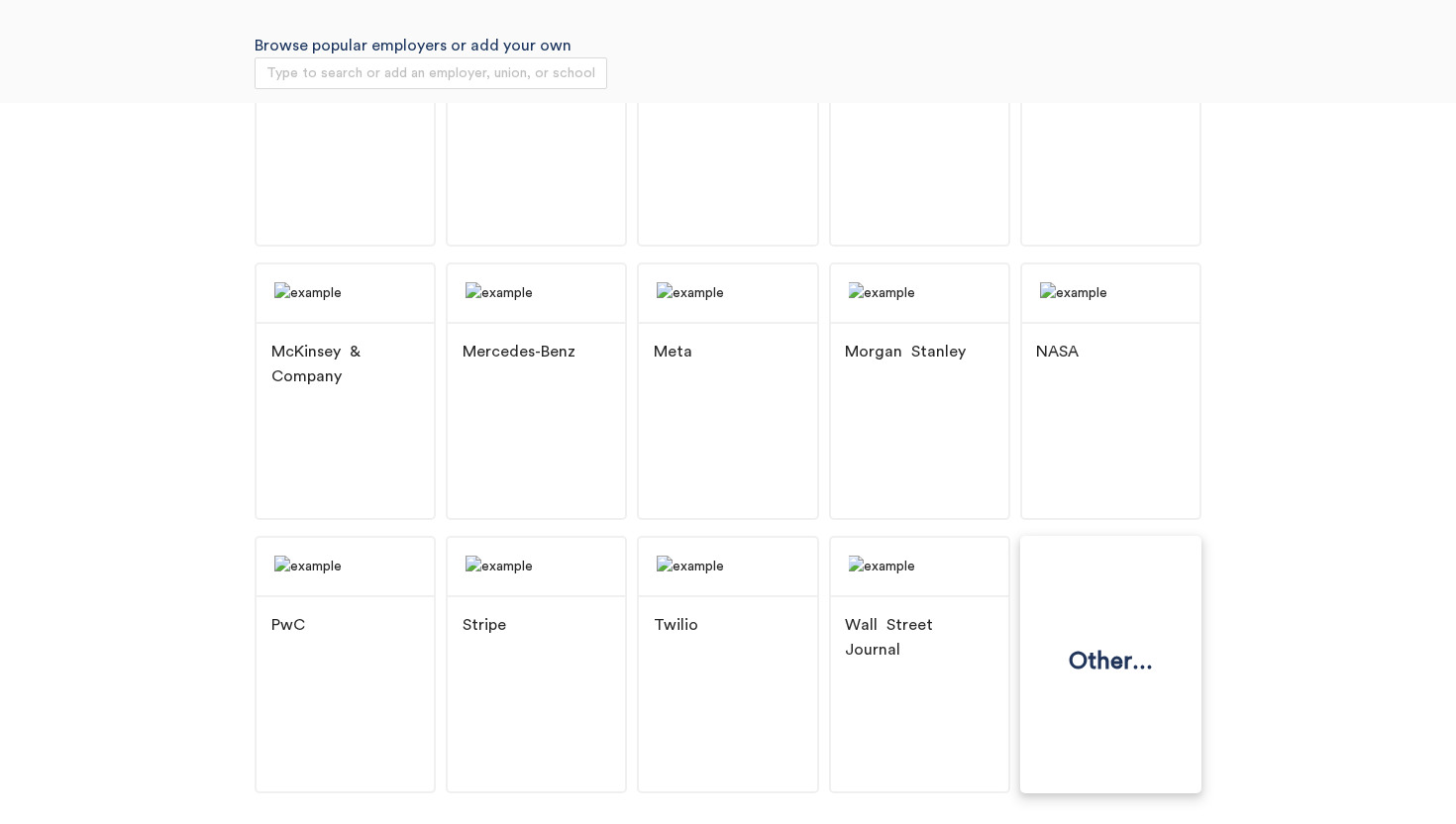 click on "Other..." at bounding box center [1110, 665] 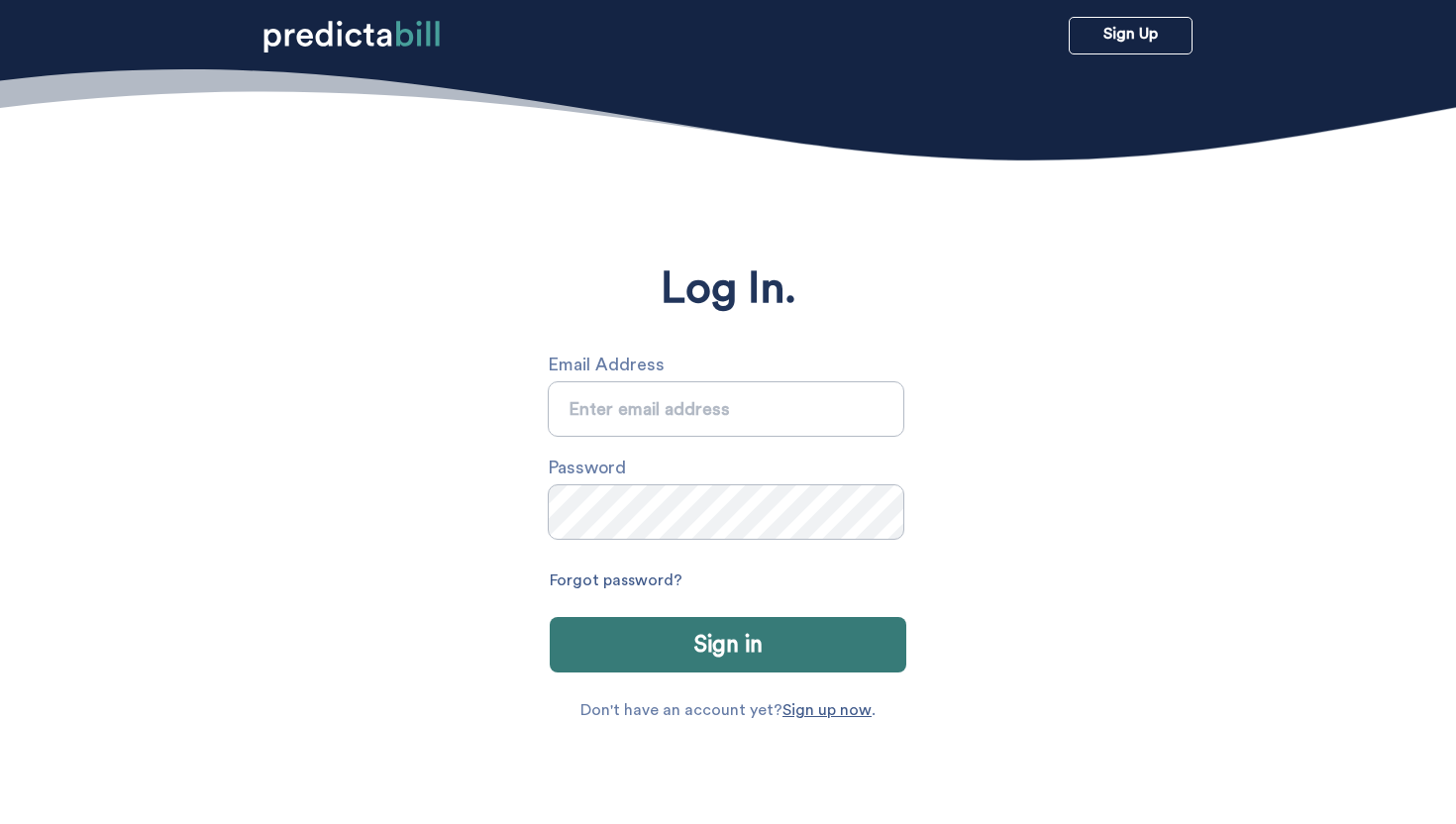 scroll, scrollTop: 0, scrollLeft: 0, axis: both 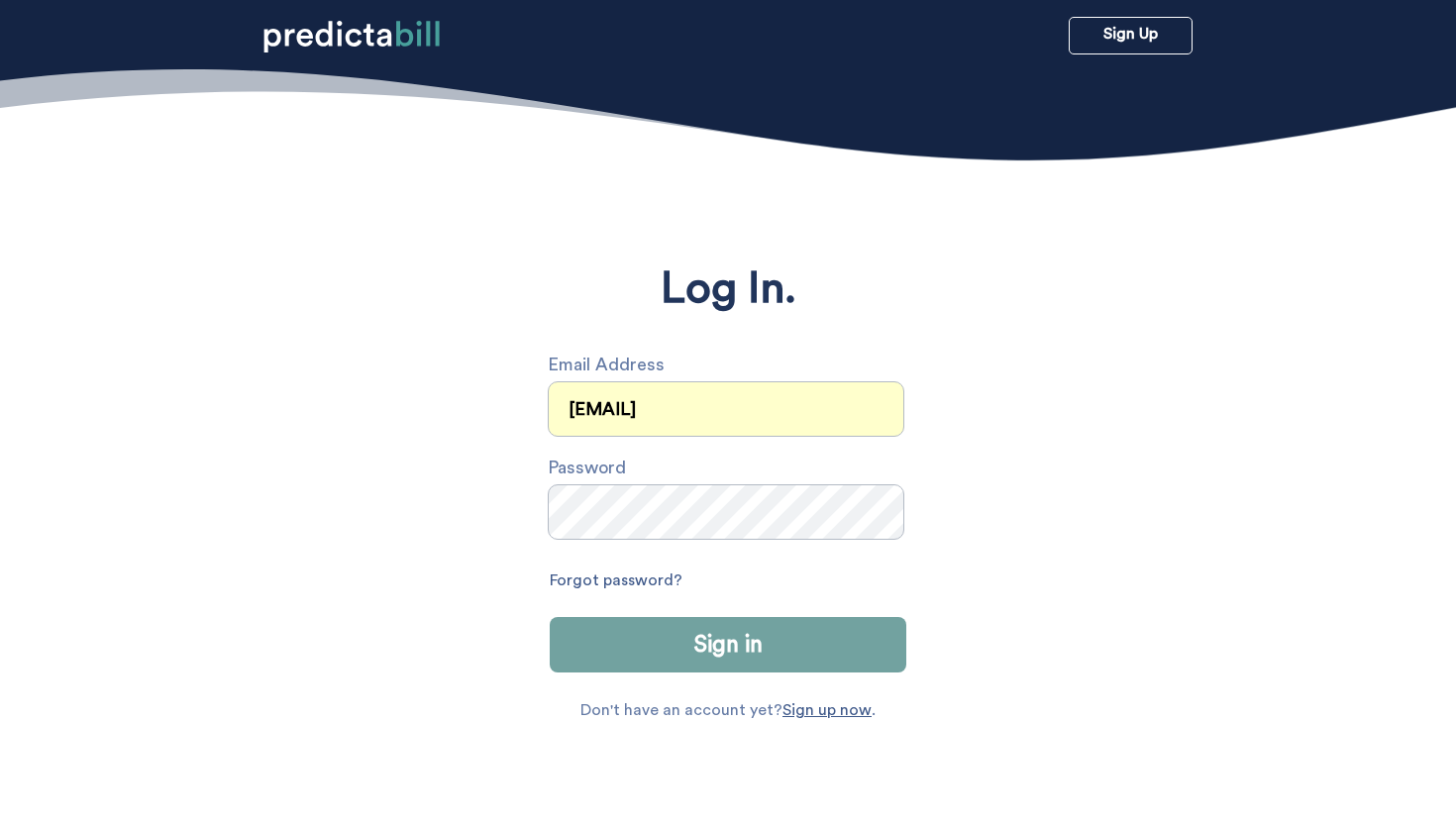 click on "Sign in" at bounding box center [728, 645] 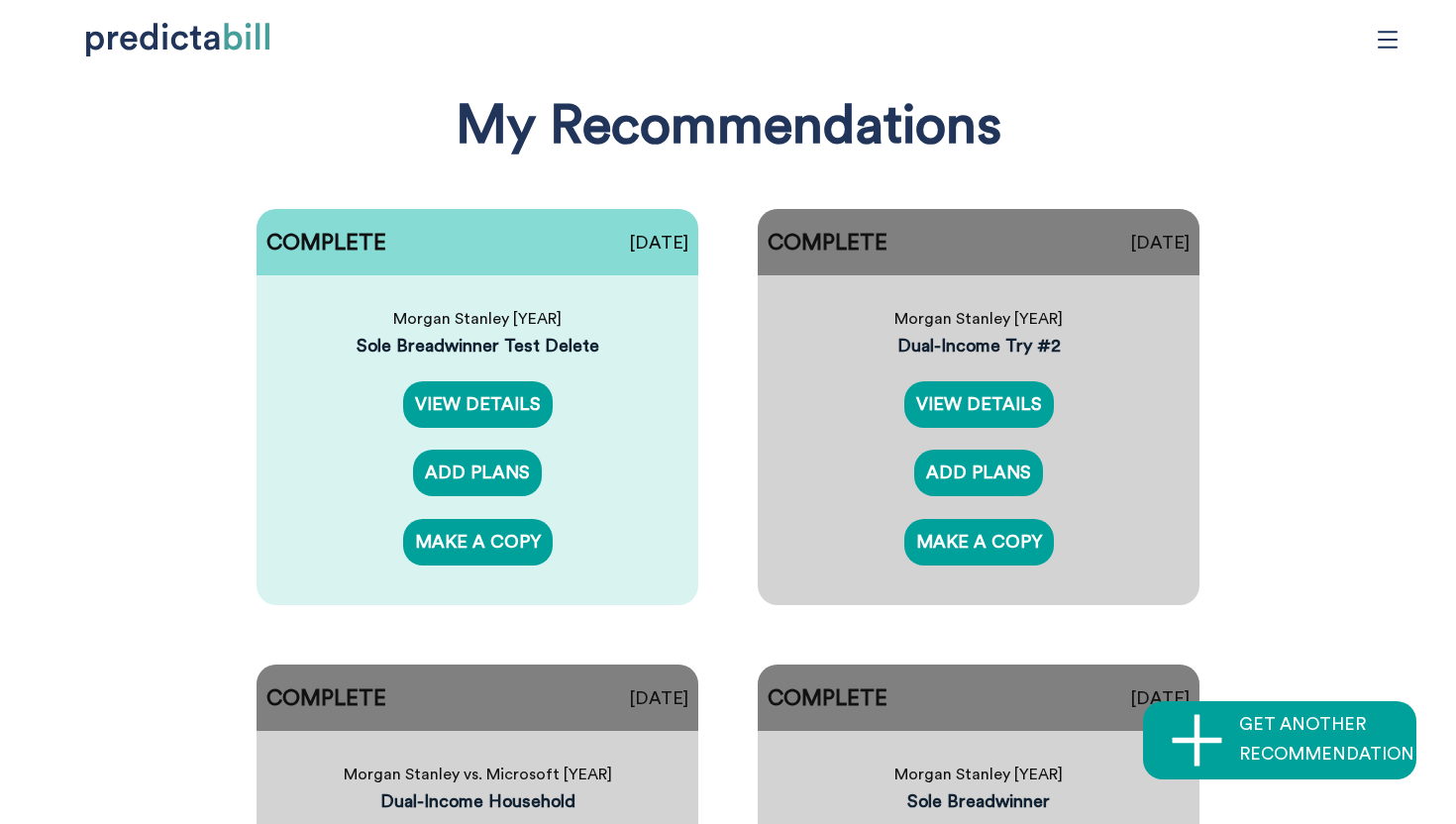 click 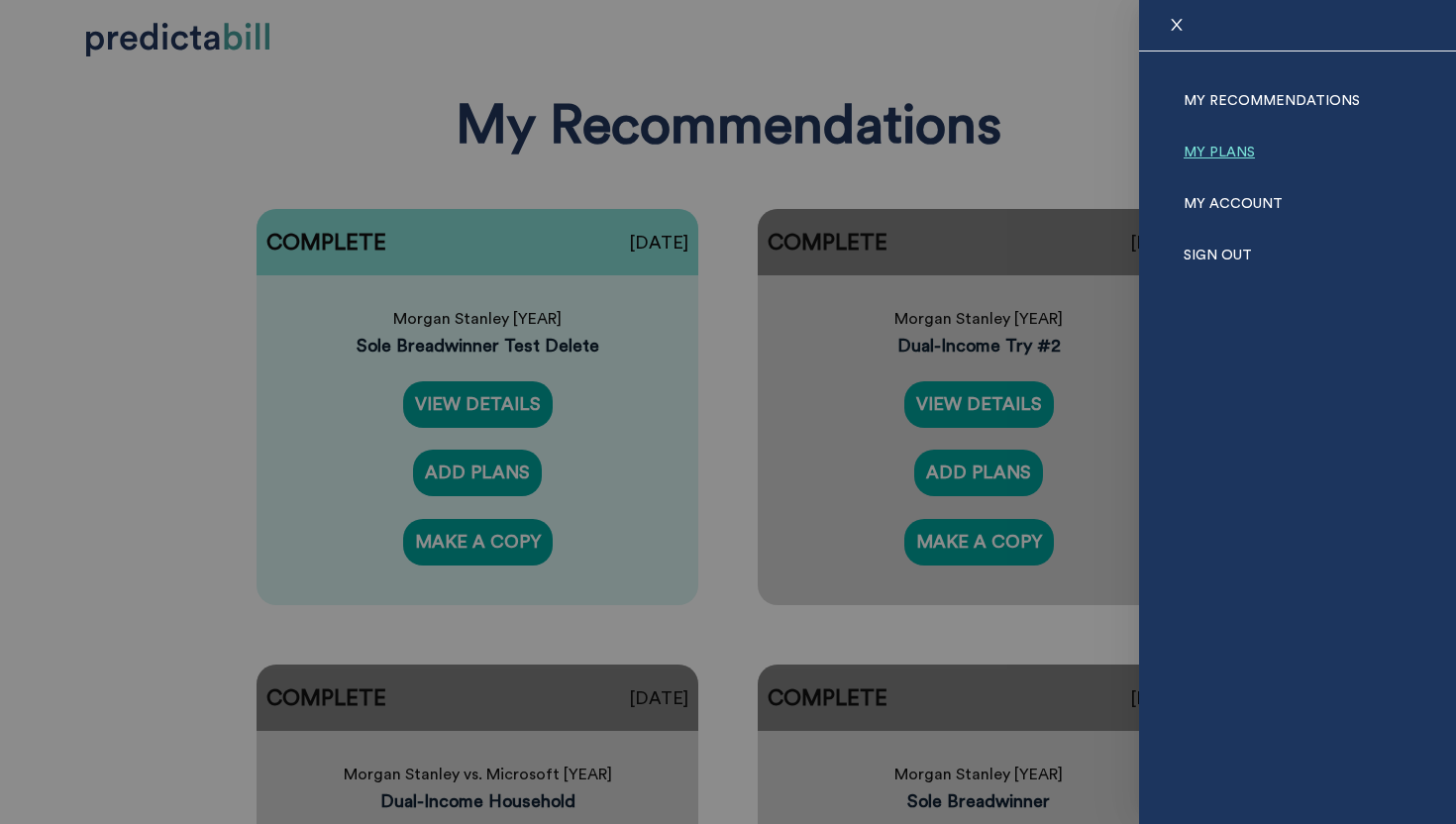 click on "My Plans" at bounding box center (1219, 153) 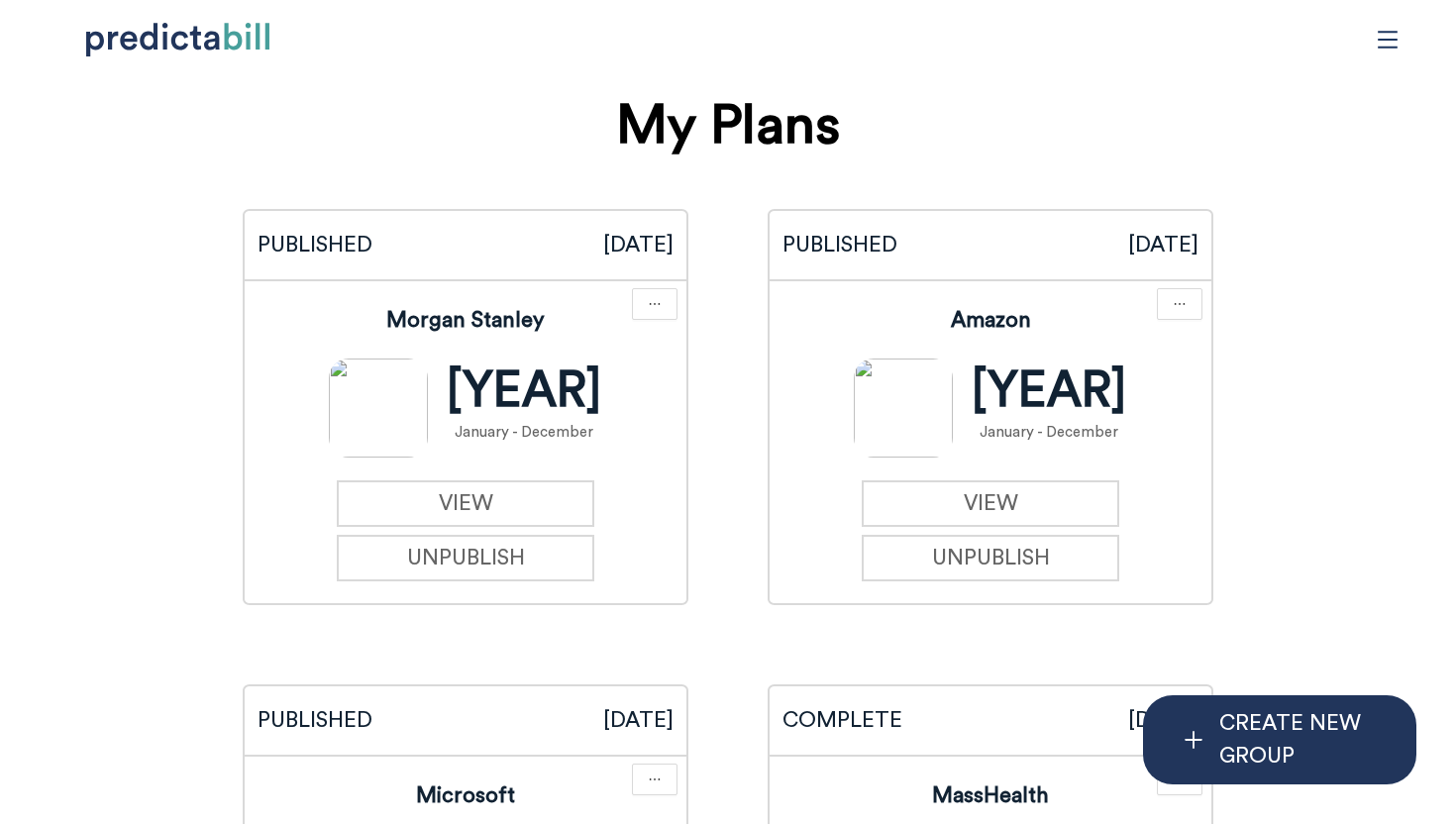 click on "PUBLISHED 06/26/2025 Morgan Stanley 2025 January - December VIEW UNPUBLISH PUBLISHED 05/24/2025 Amazon 2025 January - December VIEW UNPUBLISH PUBLISHED 05/22/2025 Microsoft 2023 January - December VIEW UNPUBLISH COMPLETE 05/13/2025 MassHealth 2025 January - December VIEW PUBLISH PUBLISHED 05/07/2025 Datadog 2025 January - December VIEW UNPUBLISH IN PROGRESS 04/24/2025 Washington Marketplace 2025 January - December VIEW COMPLETE 04/15/2025 Drug Test 2025 January - December VIEW PUBLISH PUBLISHED 04/03/2025 Deloitte 2023 January - December VIEW UNPUBLISH IN PROGRESS 03/27/2025 Job Offers 2025 January - December VIEW PUBLISHED 03/08/2025 Wayfair 2025 January - December VIEW UNPUBLISH IN PROGRESS 03/05/2025 Honeywell 2025 January - December VIEW PUBLISHED 03/05/2025 Layer Aleph 2025 January - December VIEW UNPUBLISH IN PROGRESS 03/04/2025 Truist 2025 January - December VIEW IN PROGRESS 02/02/2025 Auto Insurance Quotes 2025 January - December VIEW IN PROGRESS 12/05/2024 New York Marketplace Dental 2024 VIEW 2024" at bounding box center (728, 4448) 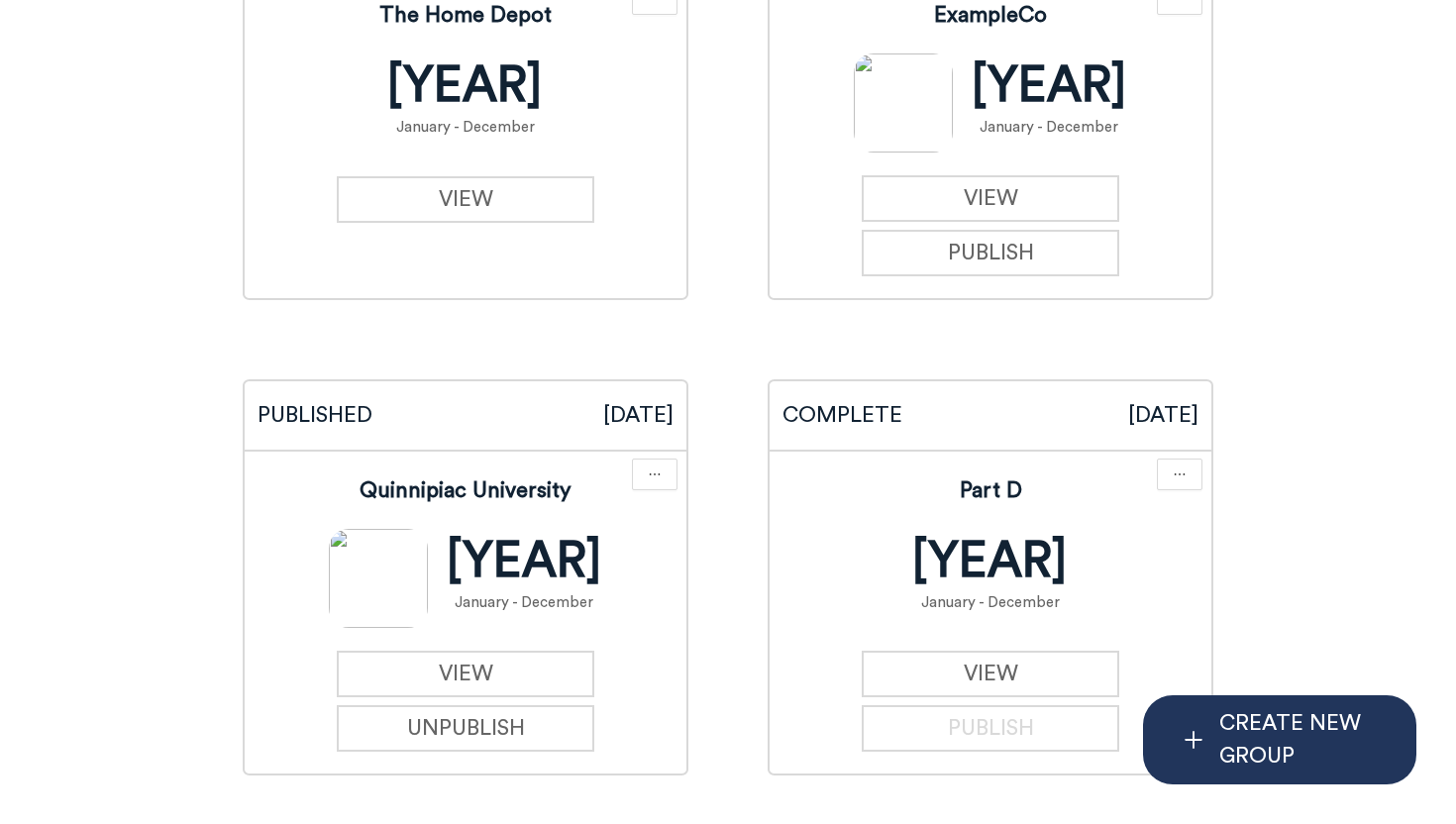 scroll, scrollTop: 6544, scrollLeft: 0, axis: vertical 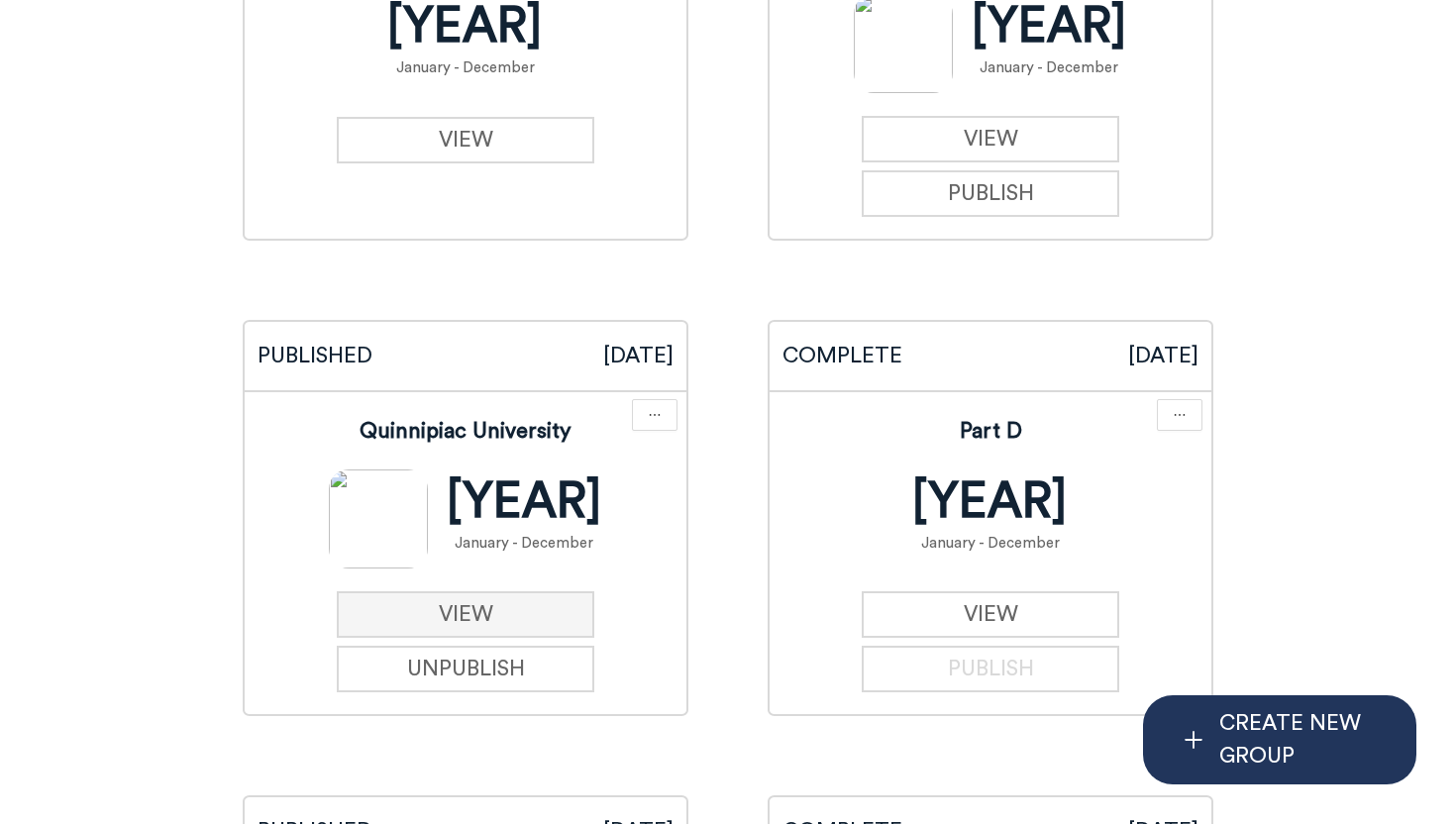 click on "VIEW" at bounding box center [466, 614] 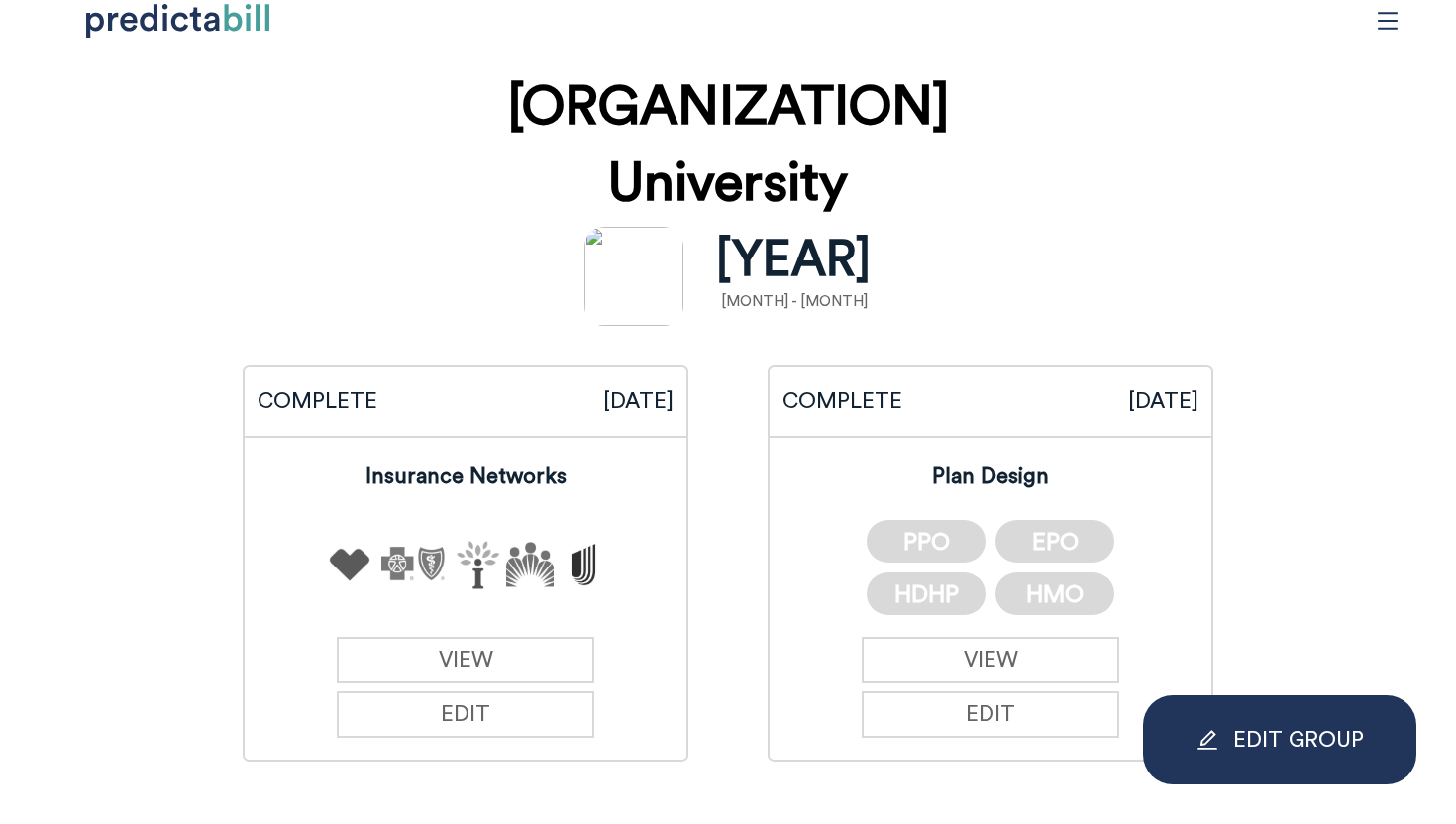 scroll, scrollTop: 0, scrollLeft: 0, axis: both 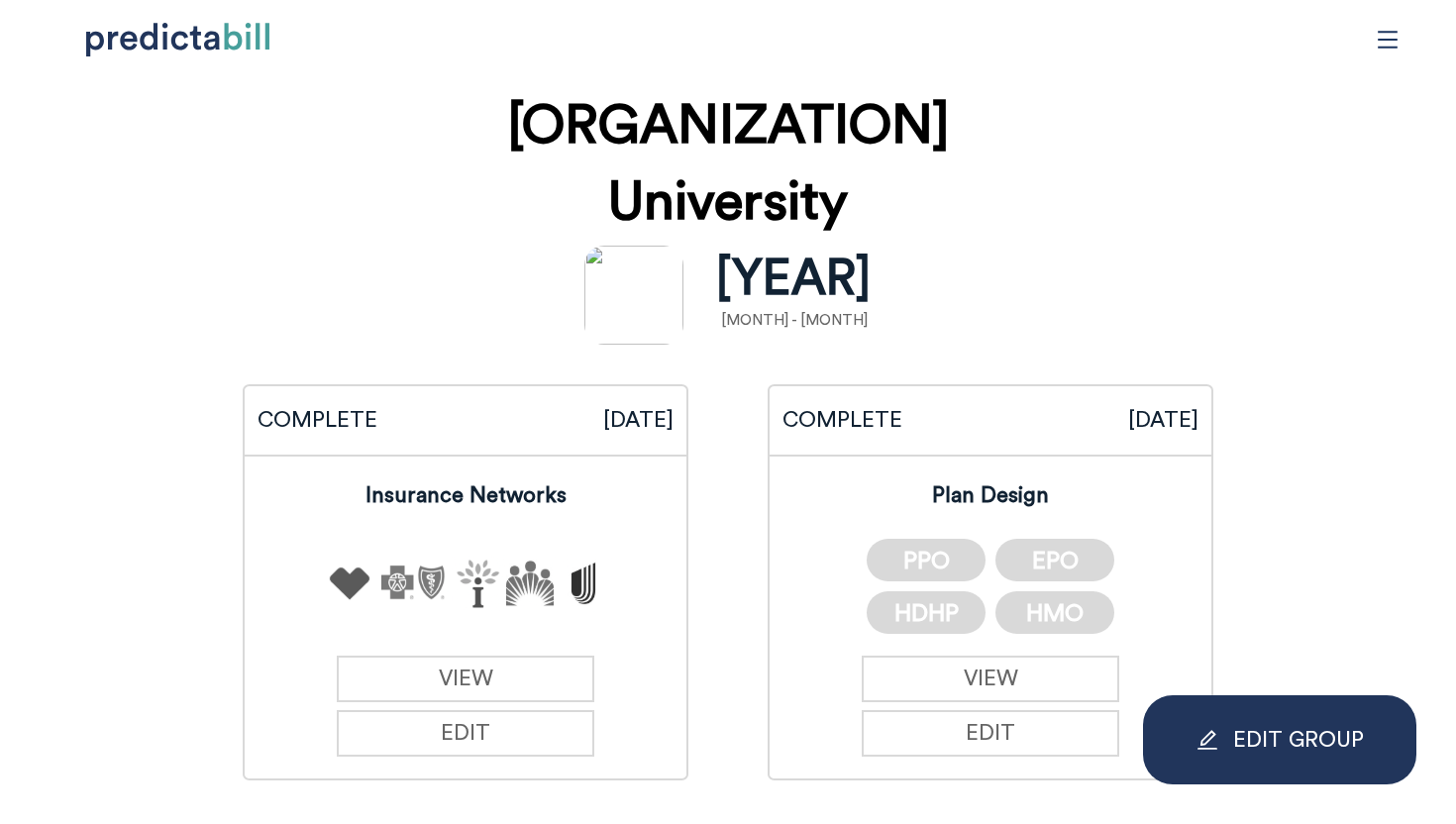 click on "COMPLETE 10/23/2024 Insurance Networks VIEW EDIT COMPLETE 10/30/2024 Plan Design PPO EPO HDHP HMO VIEW EDIT COMPLETE Coverage Details fertility therapy urgent care labwork VIEW EDIT COMPLETE Drugs VIEW EDIT COMPLETE Employees VIEW UPLOAD ADD" at bounding box center (728, 1058) 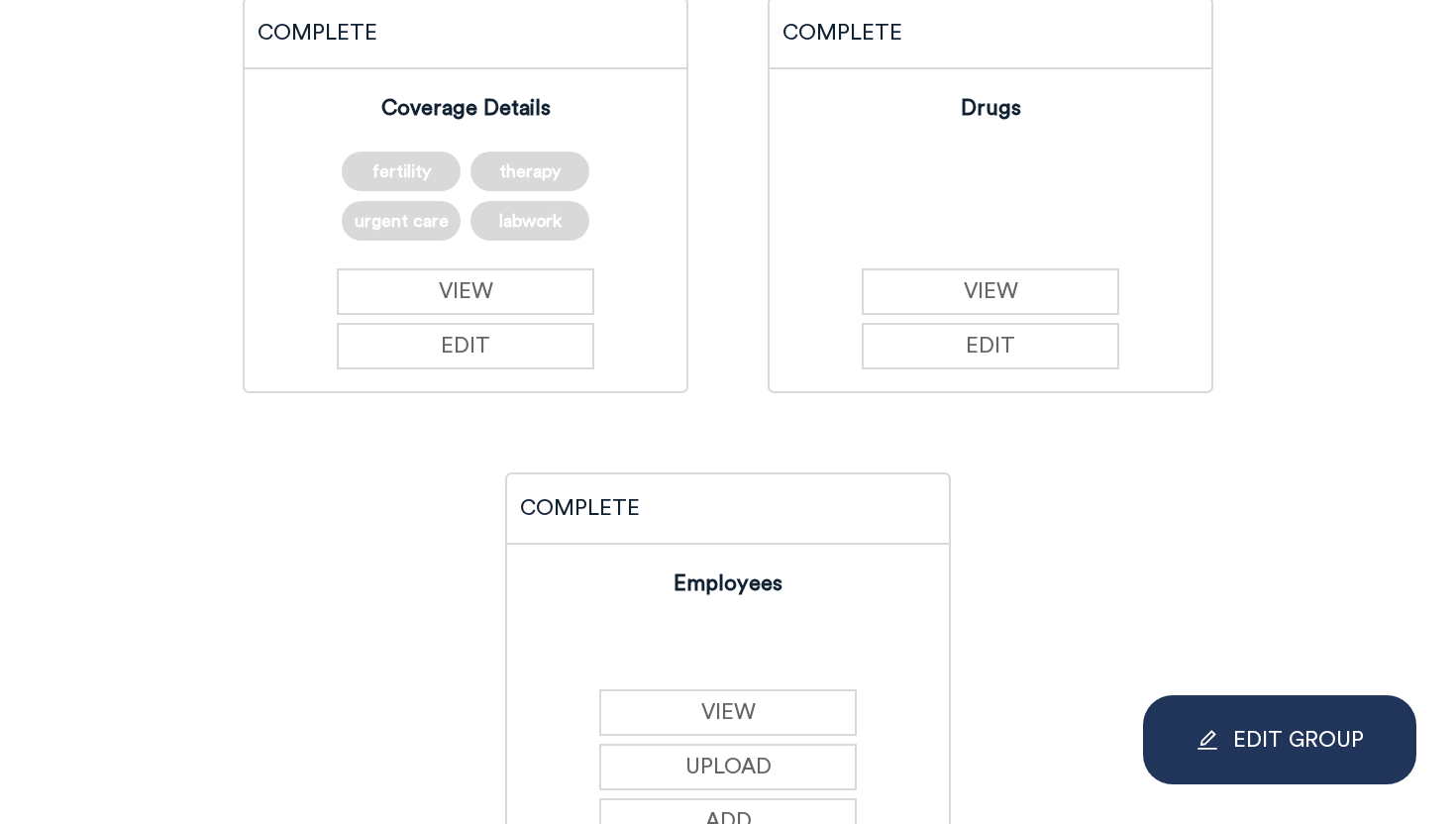 scroll, scrollTop: 869, scrollLeft: 0, axis: vertical 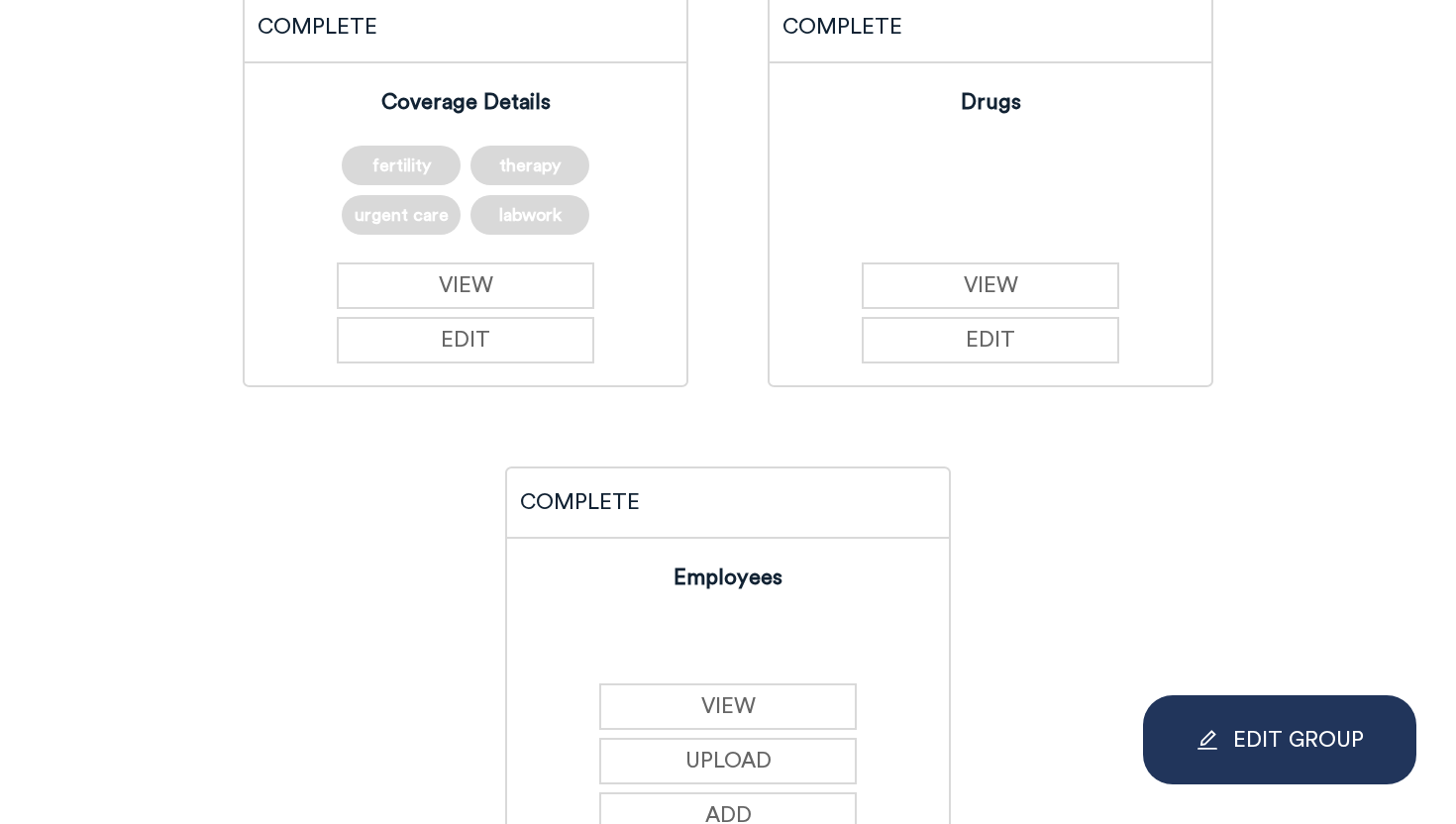 click on "COMPLETE 10/23/2024 Insurance Networks VIEW EDIT COMPLETE 10/30/2024 Plan Design PPO EPO HDHP HMO VIEW EDIT COMPLETE Coverage Details fertility therapy urgent care labwork VIEW EDIT COMPLETE Drugs VIEW EDIT COMPLETE Employees VIEW UPLOAD ADD" at bounding box center (728, 189) 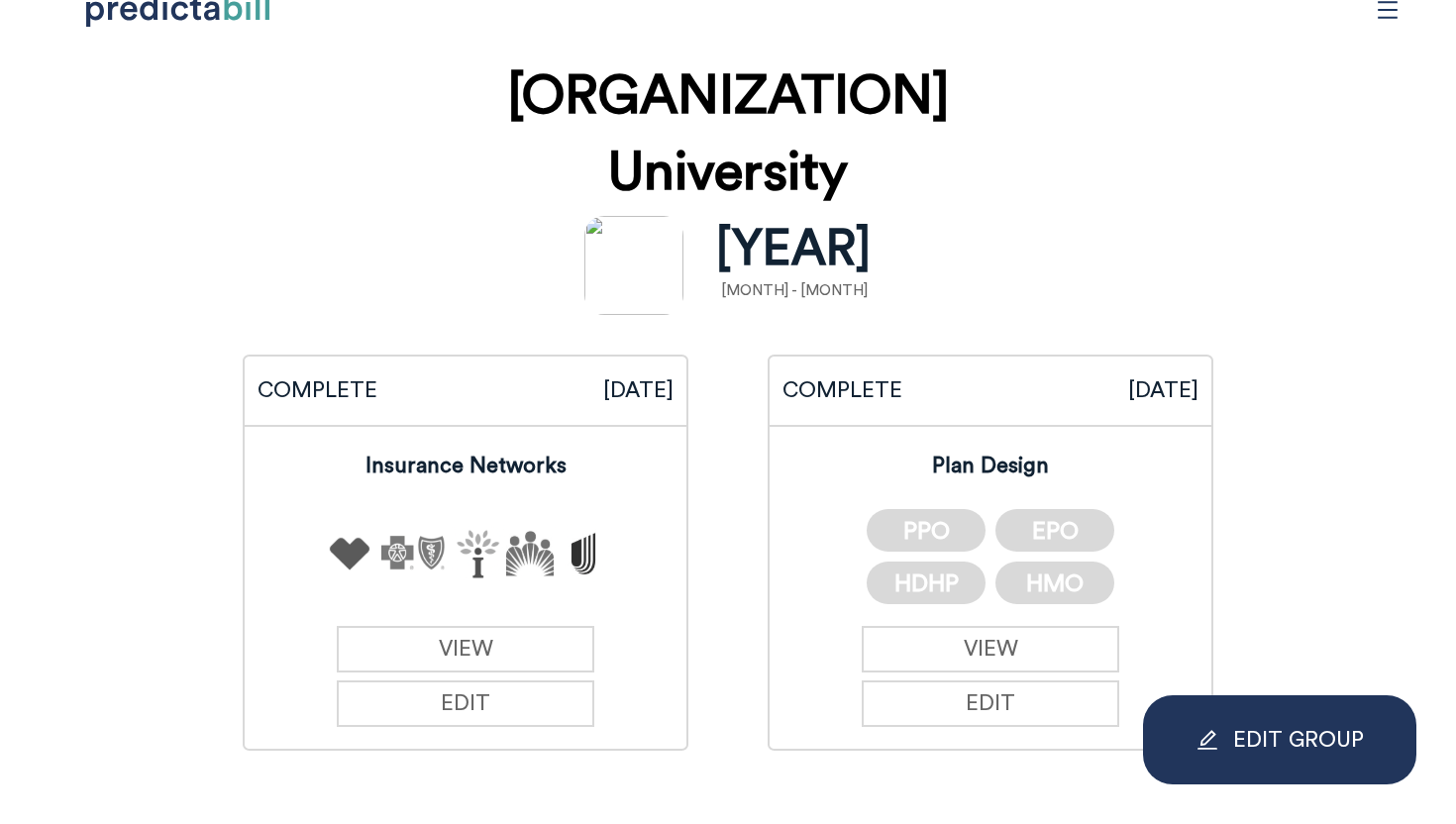 scroll, scrollTop: 0, scrollLeft: 0, axis: both 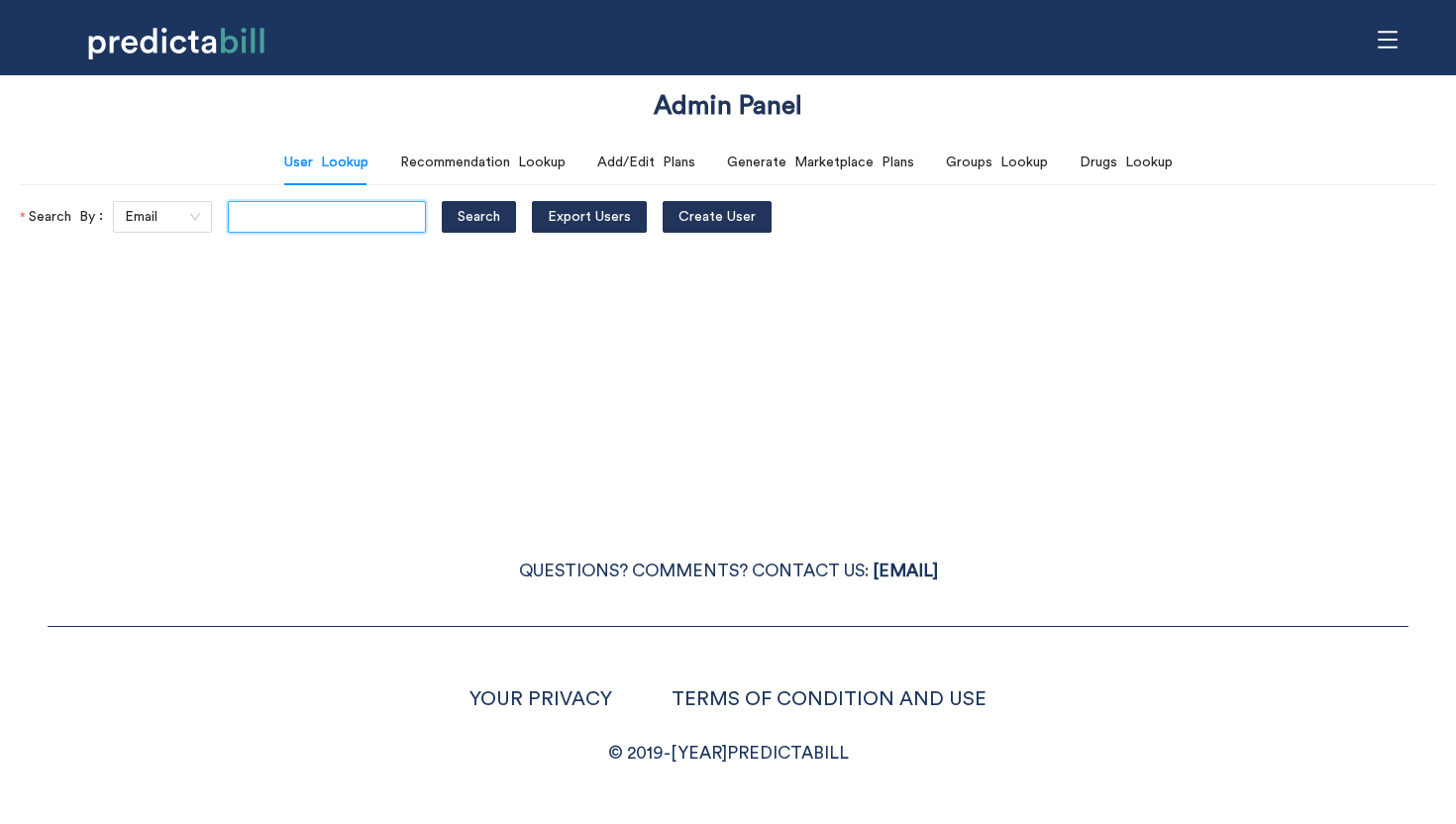 click at bounding box center (327, 217) 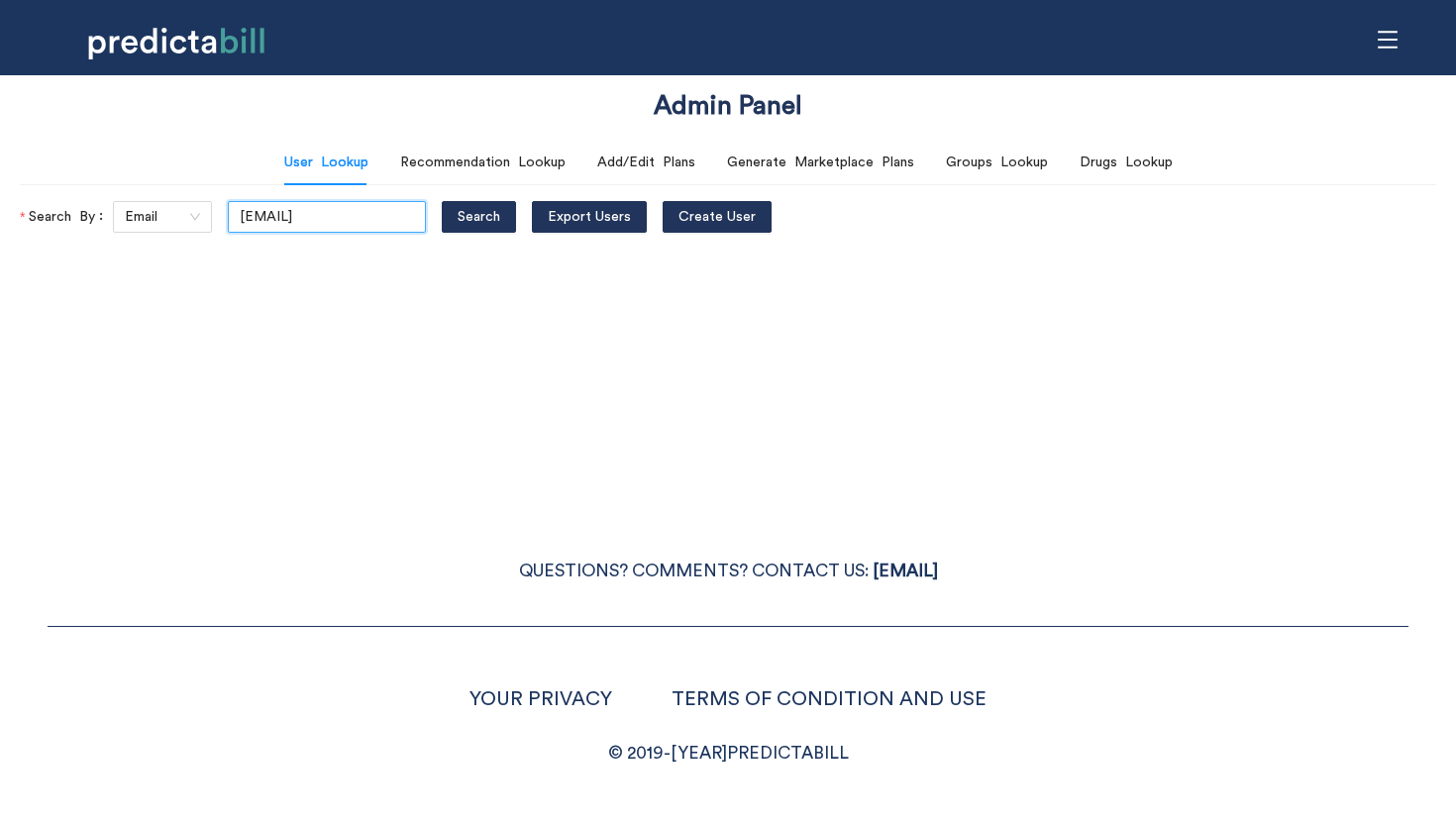 scroll, scrollTop: 0, scrollLeft: 3, axis: horizontal 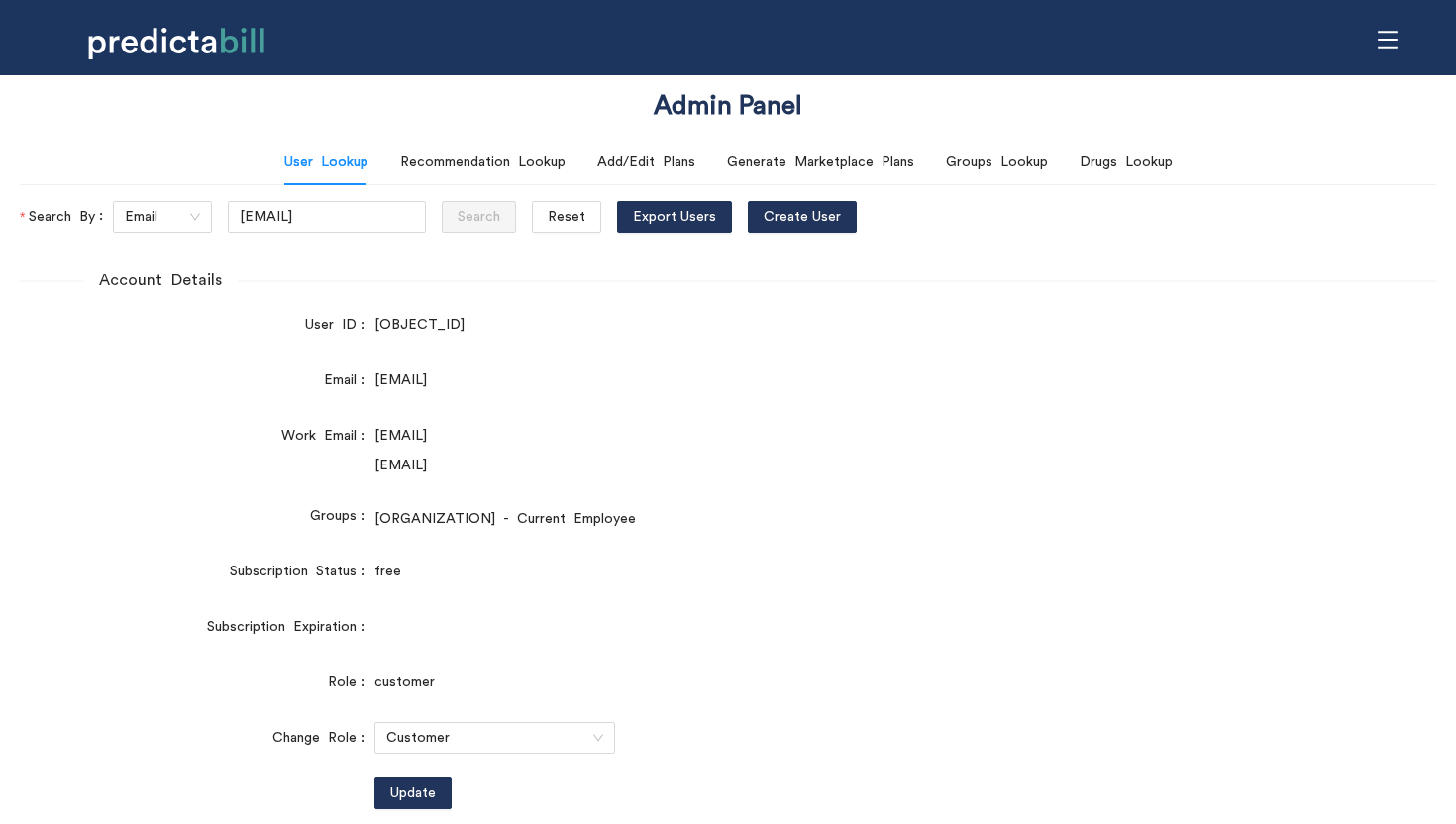 click on "sara.janasz@qu.edu" at bounding box center [787, 465] 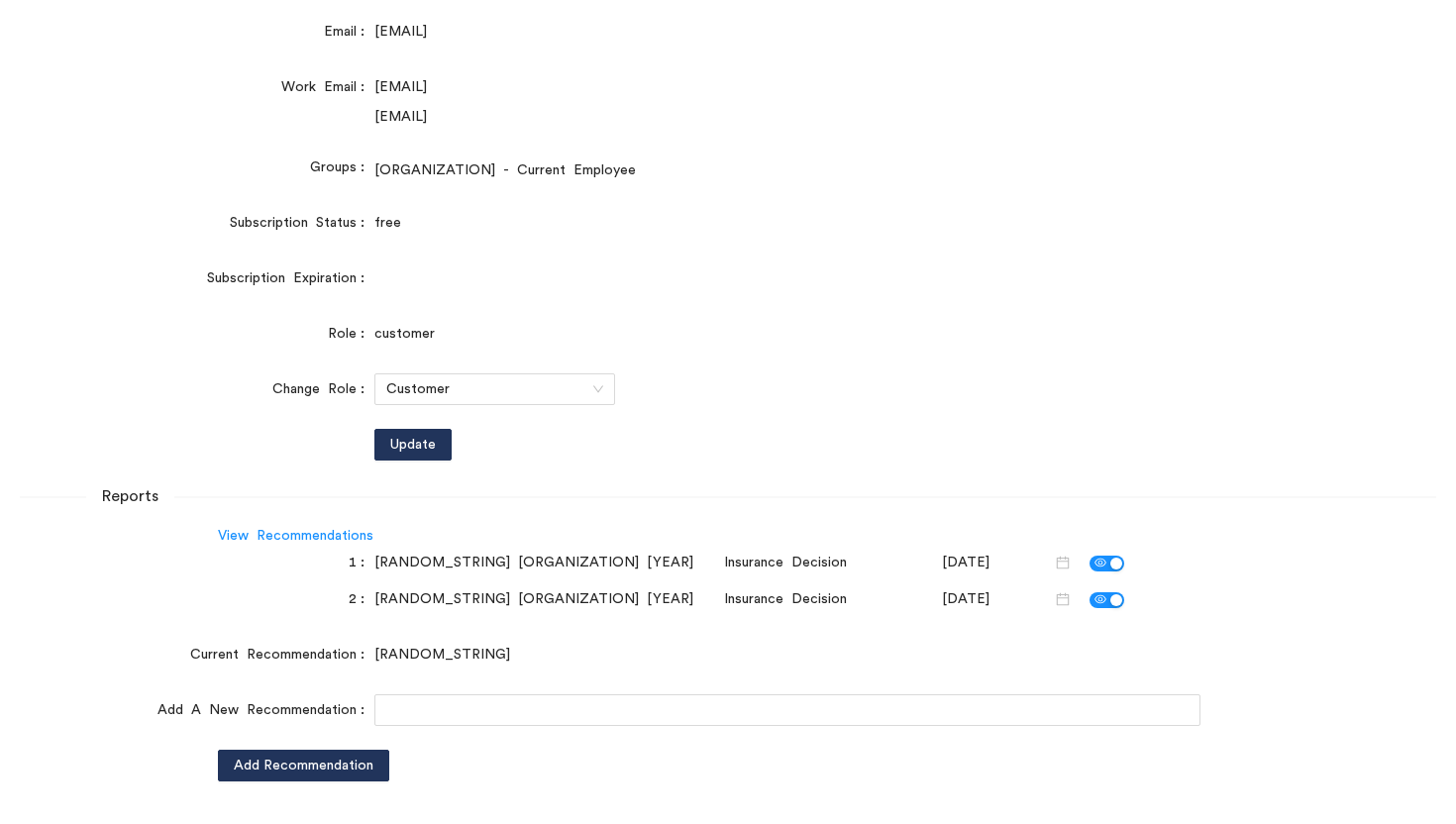 scroll, scrollTop: 641, scrollLeft: 0, axis: vertical 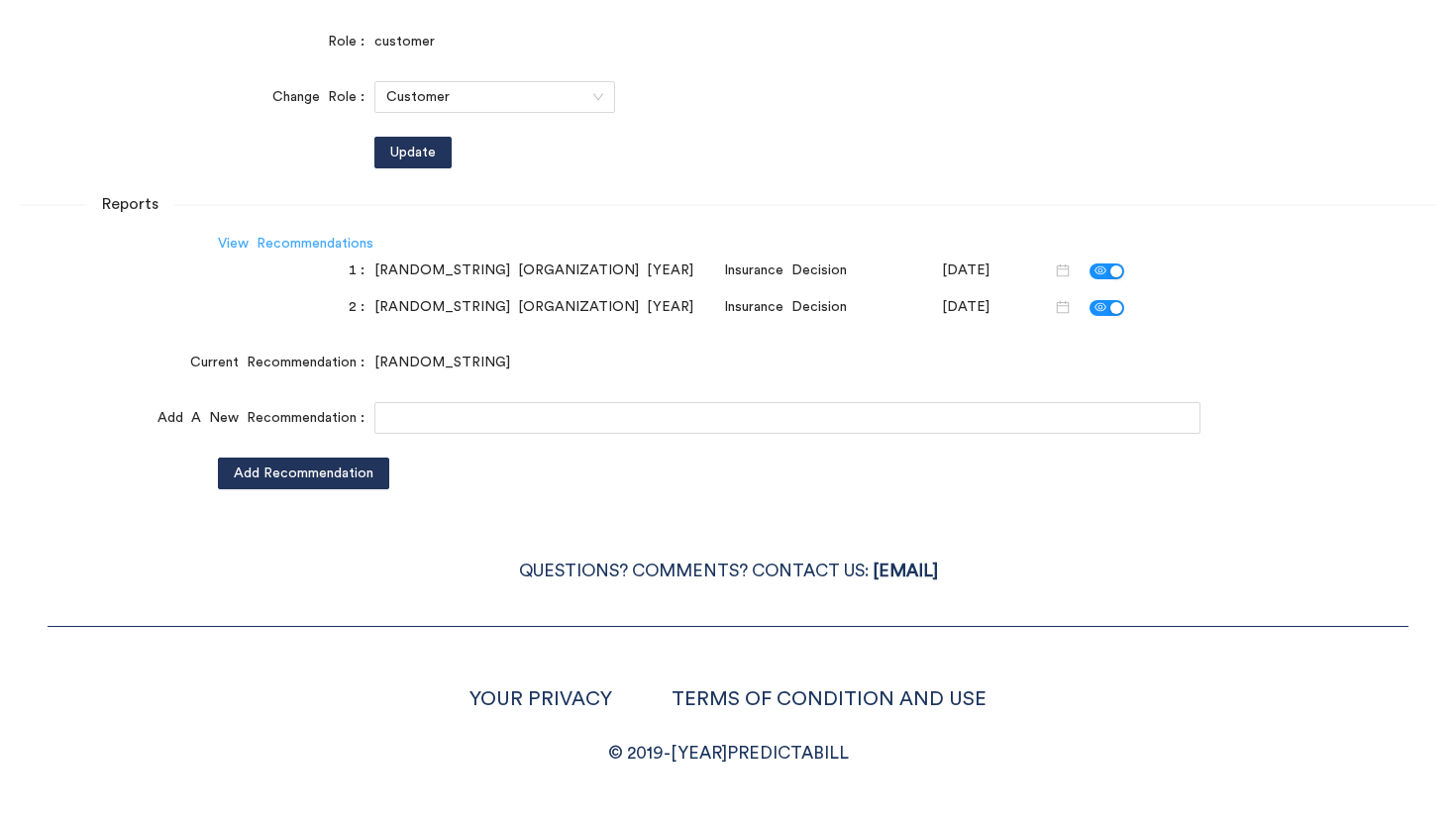 click on "View Recommendations" at bounding box center (295, 244) 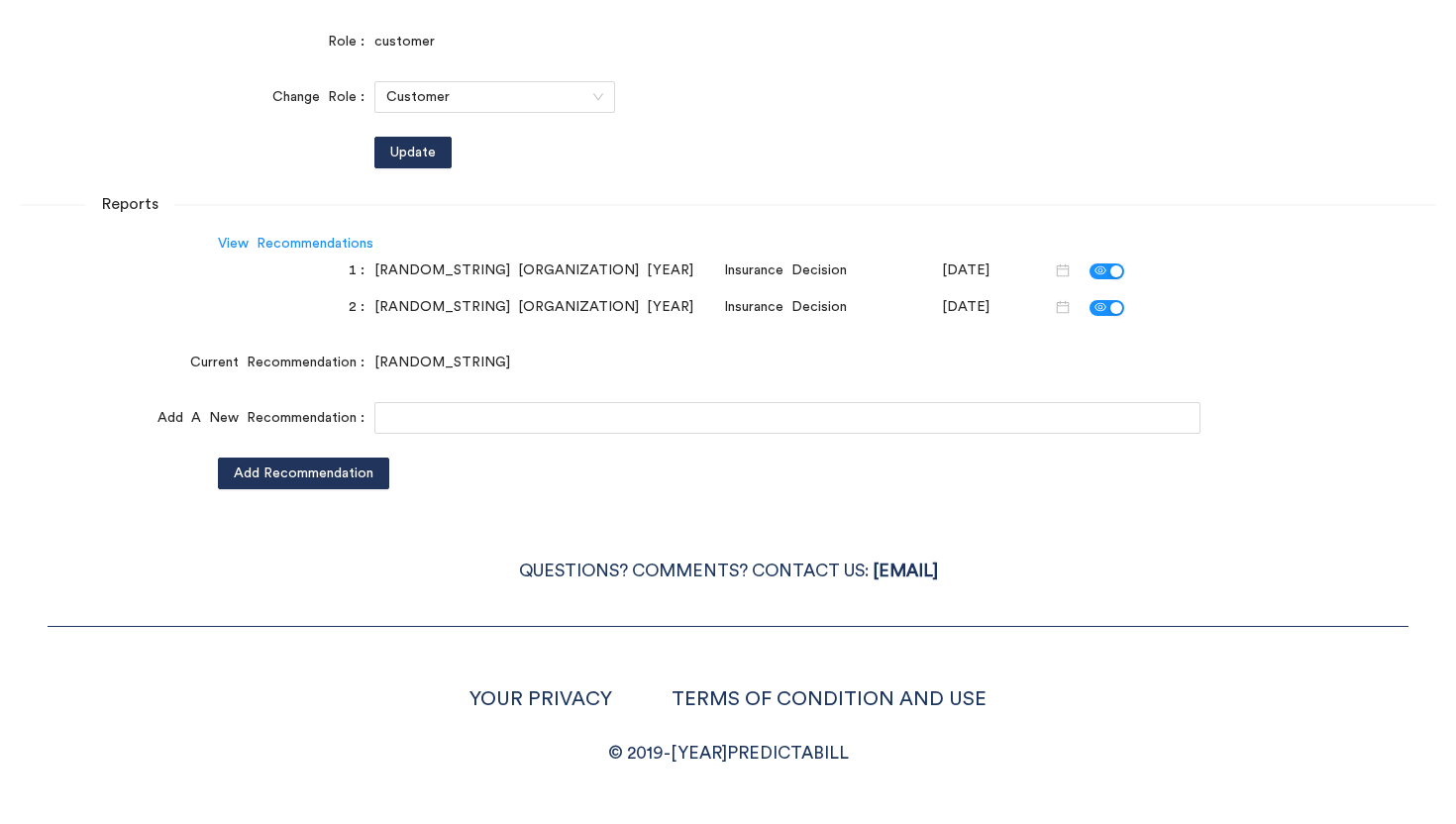 click on "Add A New Recommendation" at bounding box center [197, 418] 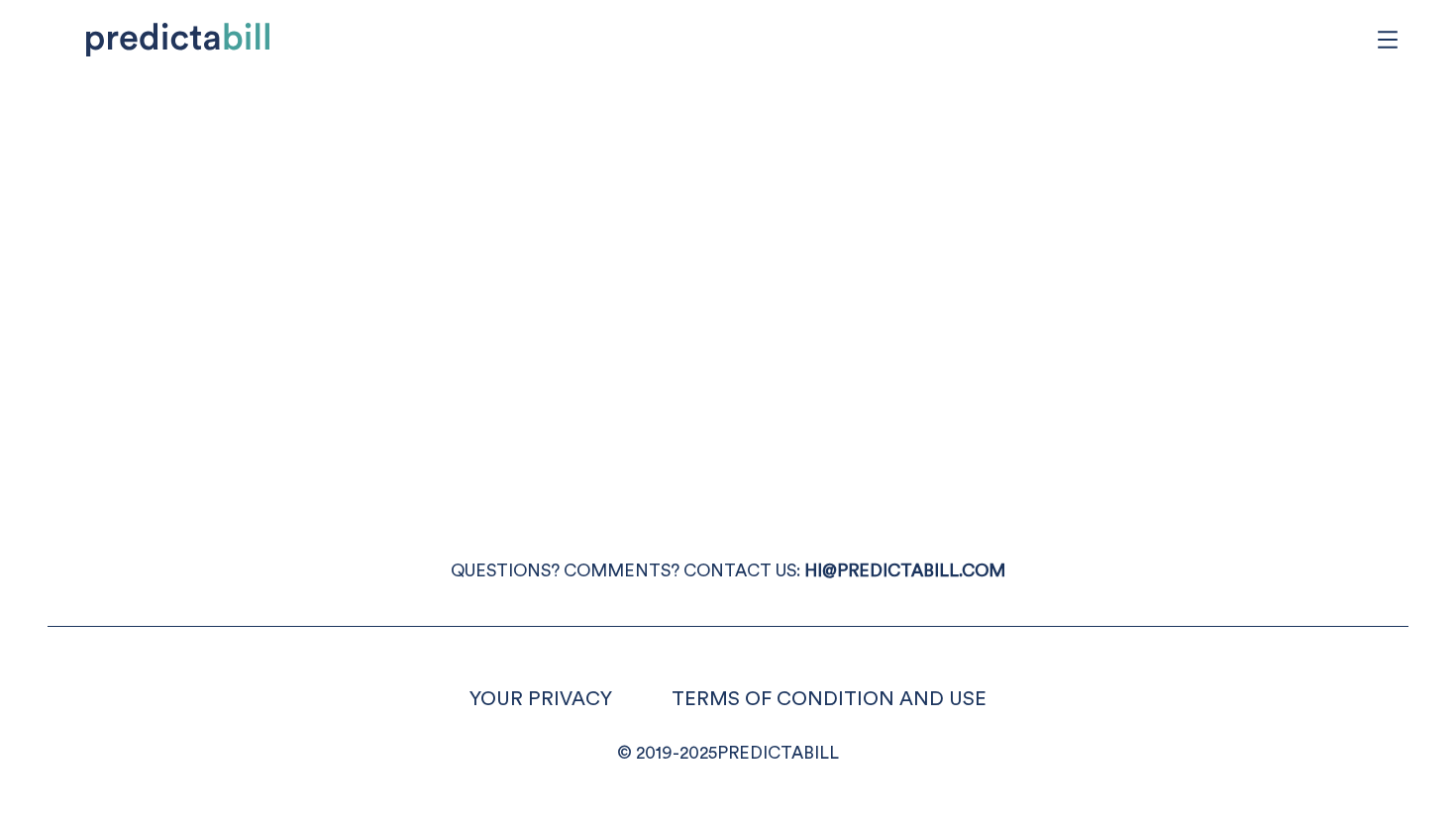 scroll, scrollTop: 0, scrollLeft: 0, axis: both 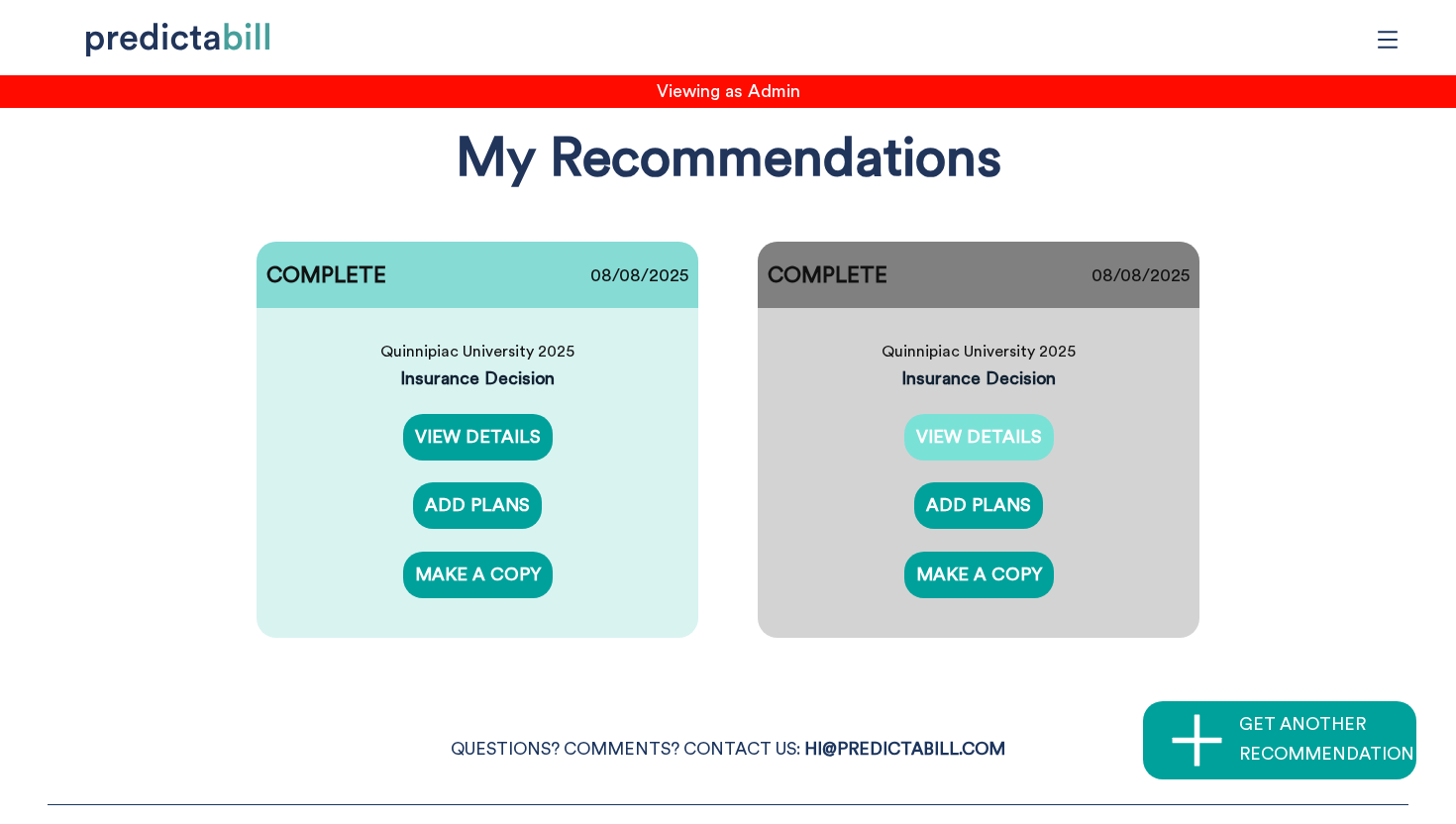 click on "VIEW DETAILS" at bounding box center (979, 437) 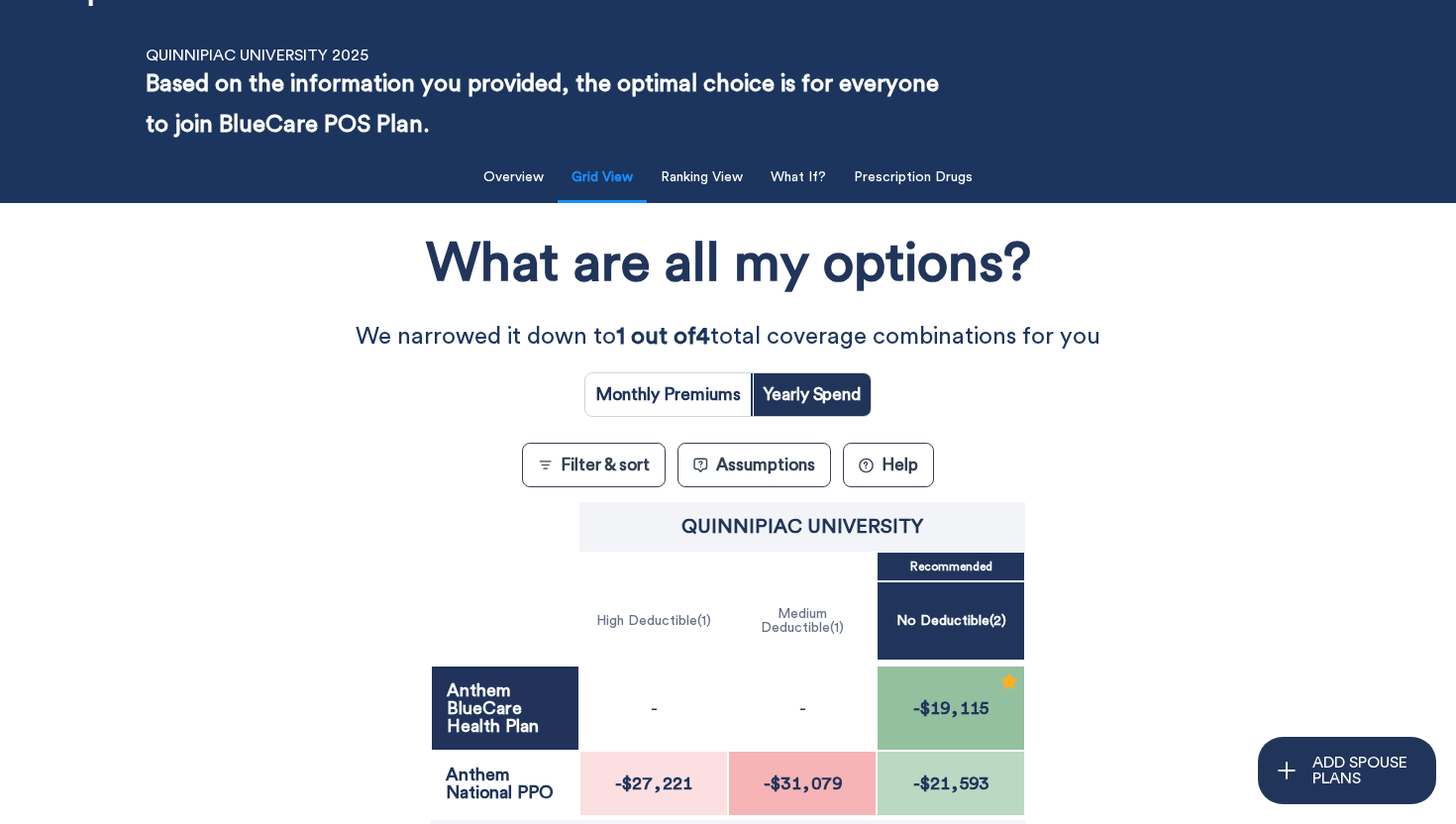 scroll, scrollTop: 0, scrollLeft: 0, axis: both 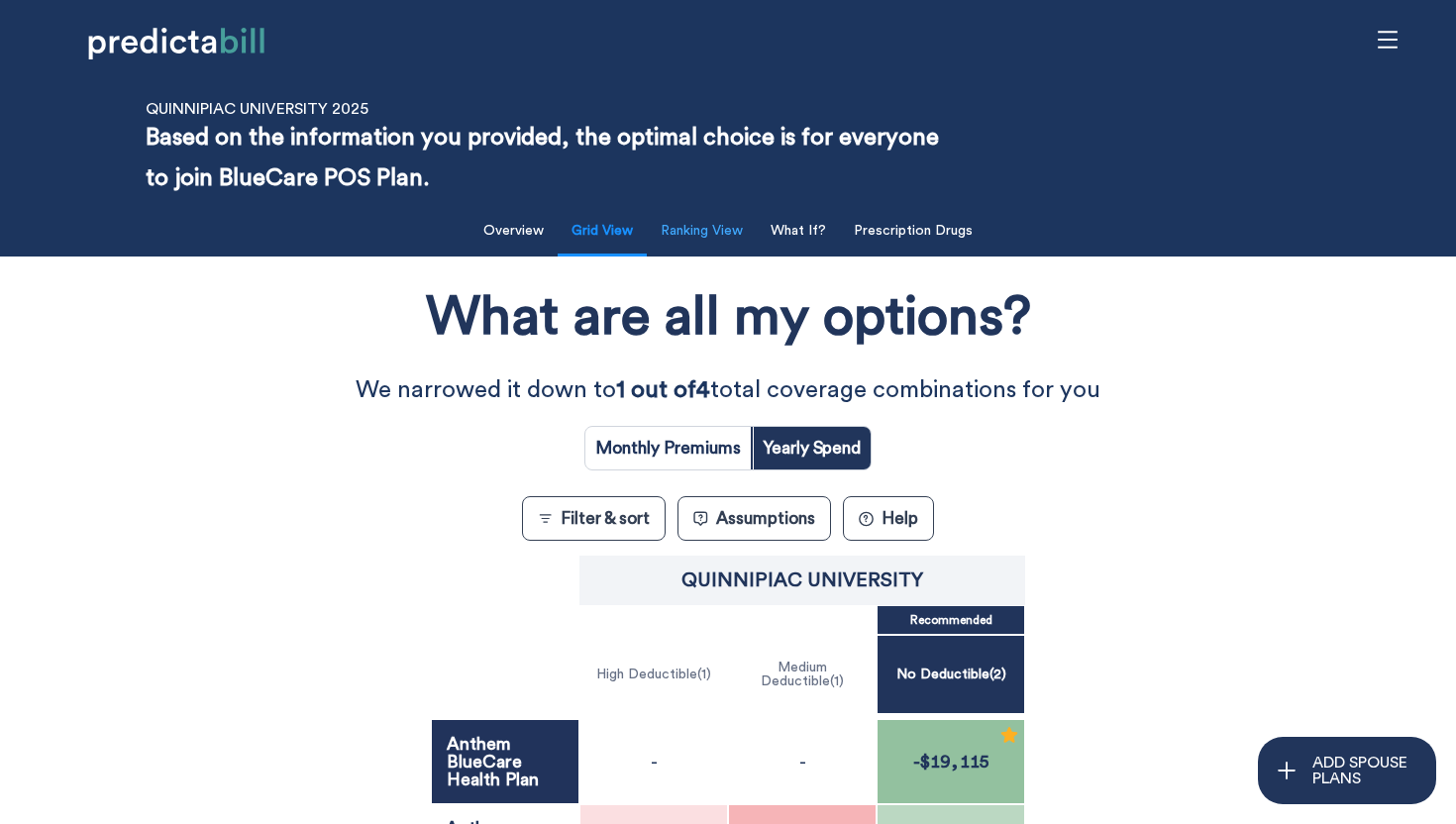 click on "Ranking View" at bounding box center [701, 231] 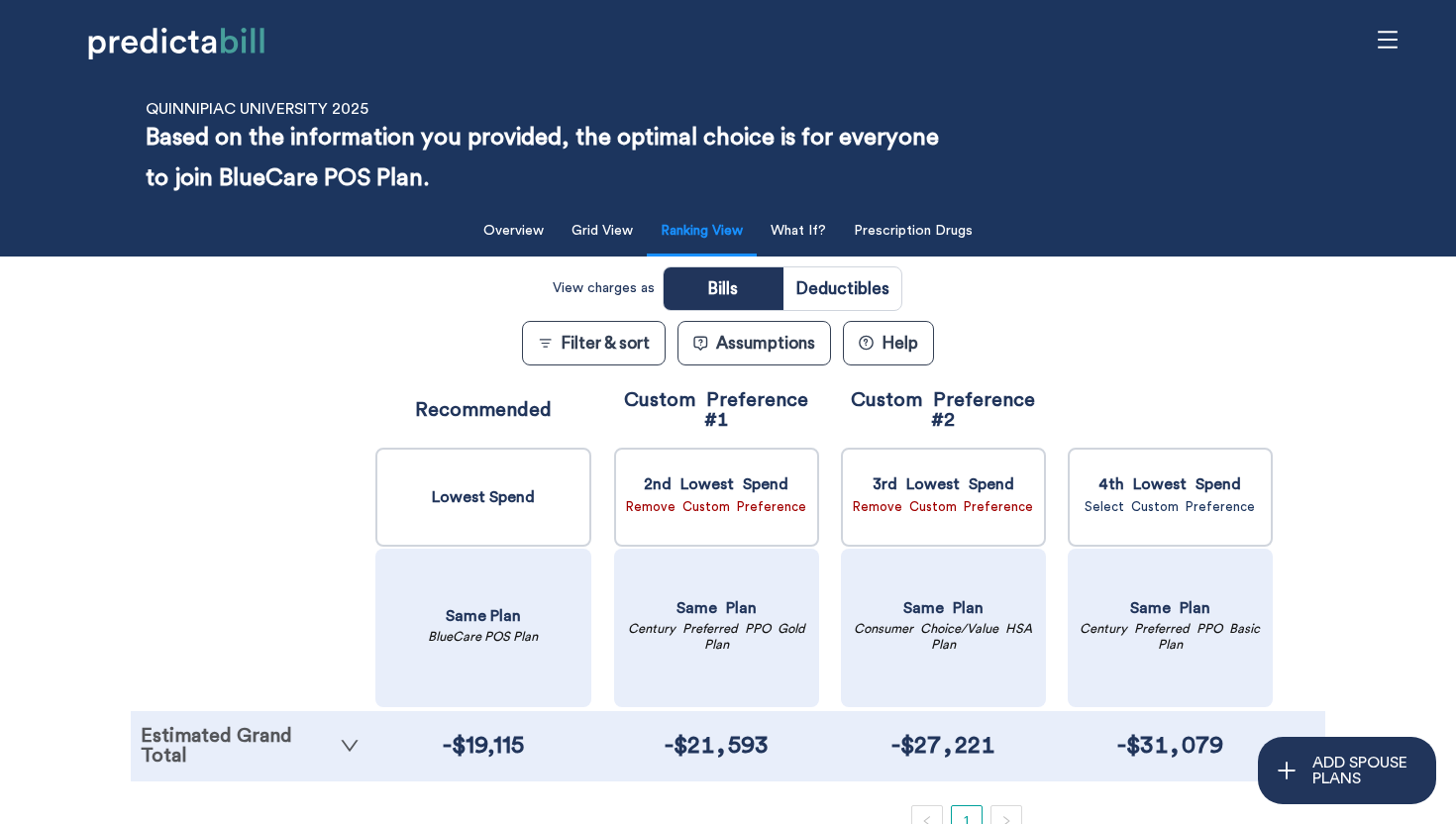 click on "Estimated Grand Total" at bounding box center [250, 746] 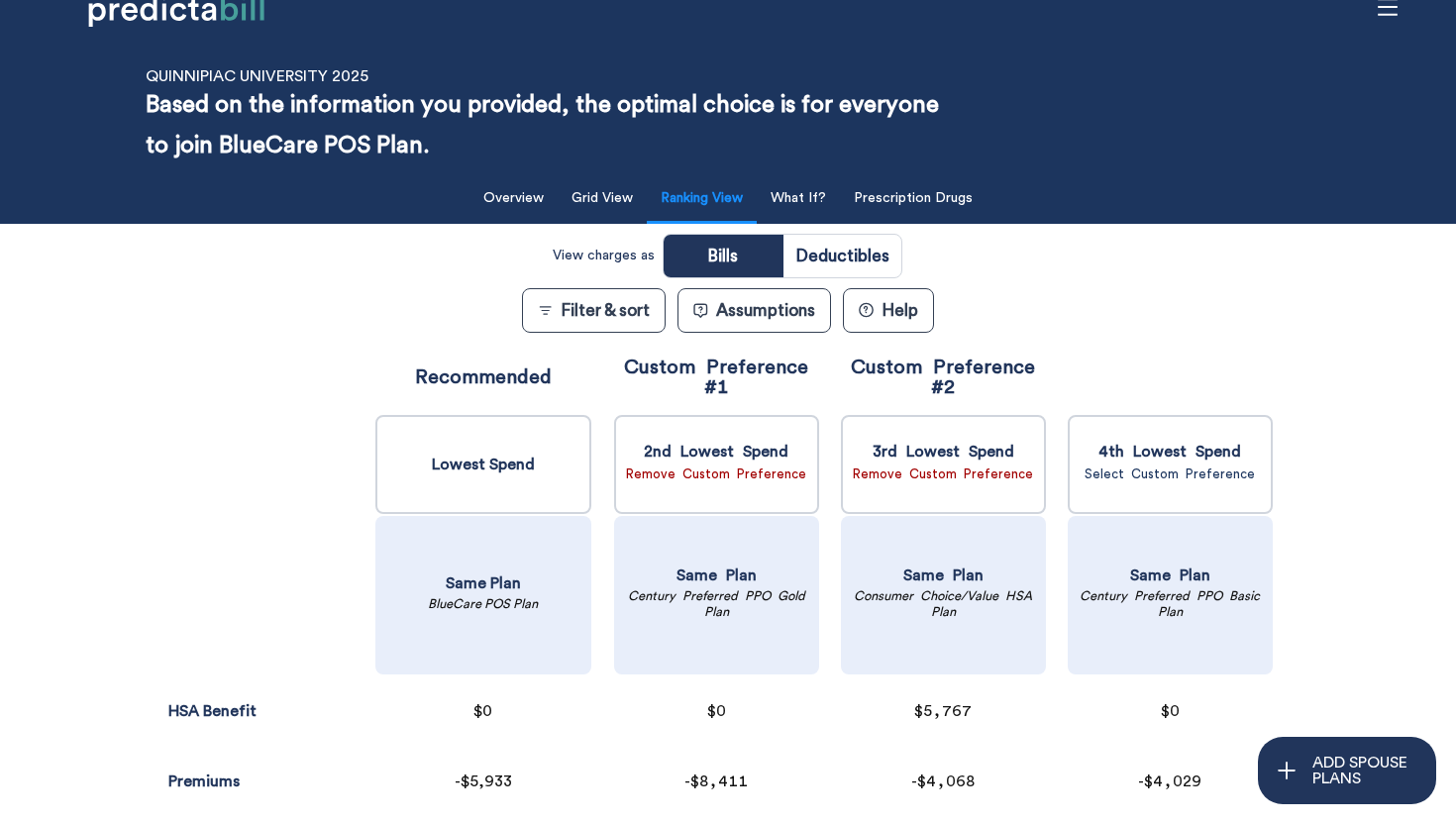 scroll, scrollTop: 0, scrollLeft: 0, axis: both 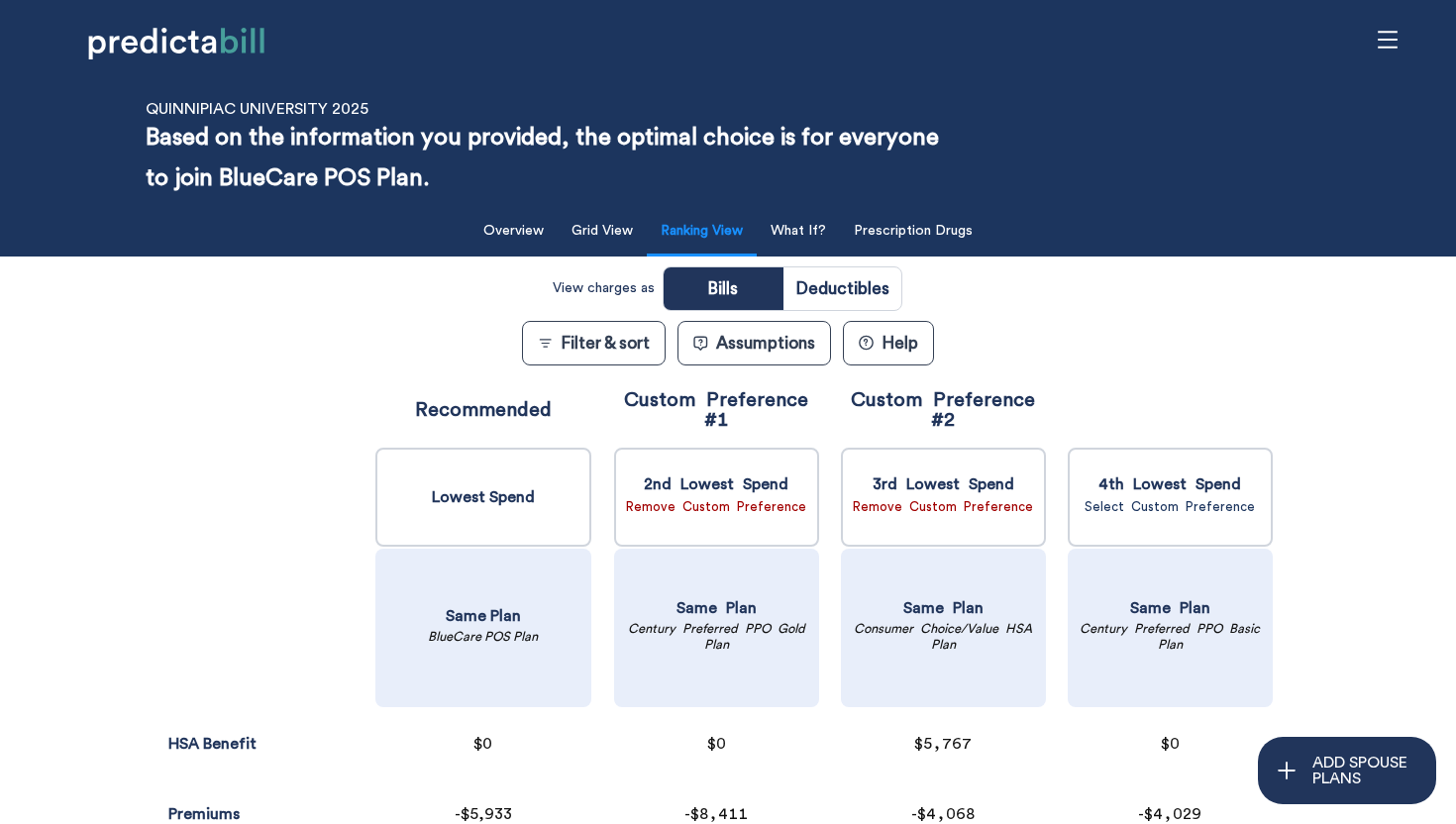 click on "Filter & Sort Quickly update your results Sort By Healthcare Assumptions Expected Services Only Only planned visits. These can be changed in the Assumptions area. Expected and Unexpected Services Making sure I'm covered if something bad happens. These can be changed in the Assumptions area. Tax and Investment Assumptions Healthcare Spending Only This only includes visits and doesn’t assume any investing activities. Healthcare Spending with HSA Benefit This includes all of your visits as well as the triple-tax benefits of contributing to and investing your Health Savings Account (HSA). HSA Contribution Nothing Maximum ($8,550 less employer contribution) Invest HSA Yes, with this amount of tax-free gain: 10% -20% -15% -10% -5% 0% 5% 10% 15% 20% Compounded for this many years: 1 1 2 5 10 20 No Your Tax Bracket 37% 10% 12% 22% 24% 32% 35% 37% Show all drugs: at the lowest cost pharmacy with insurance at Retail Pharmacy with insurance through Mail Order Pharmacy cash pay at Retail Pharmacy Filter By Select None" at bounding box center (728, 623) 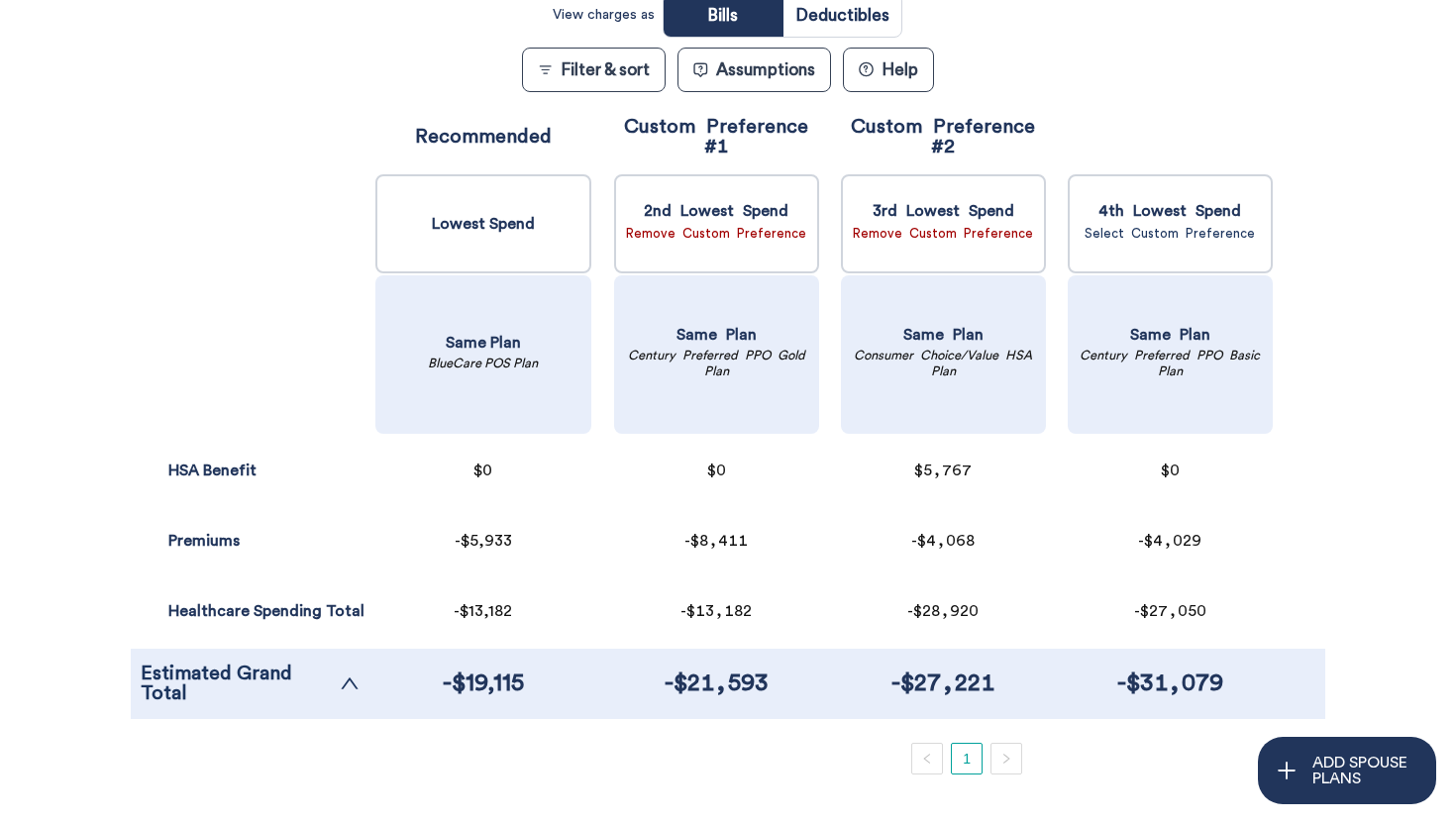scroll, scrollTop: 0, scrollLeft: 0, axis: both 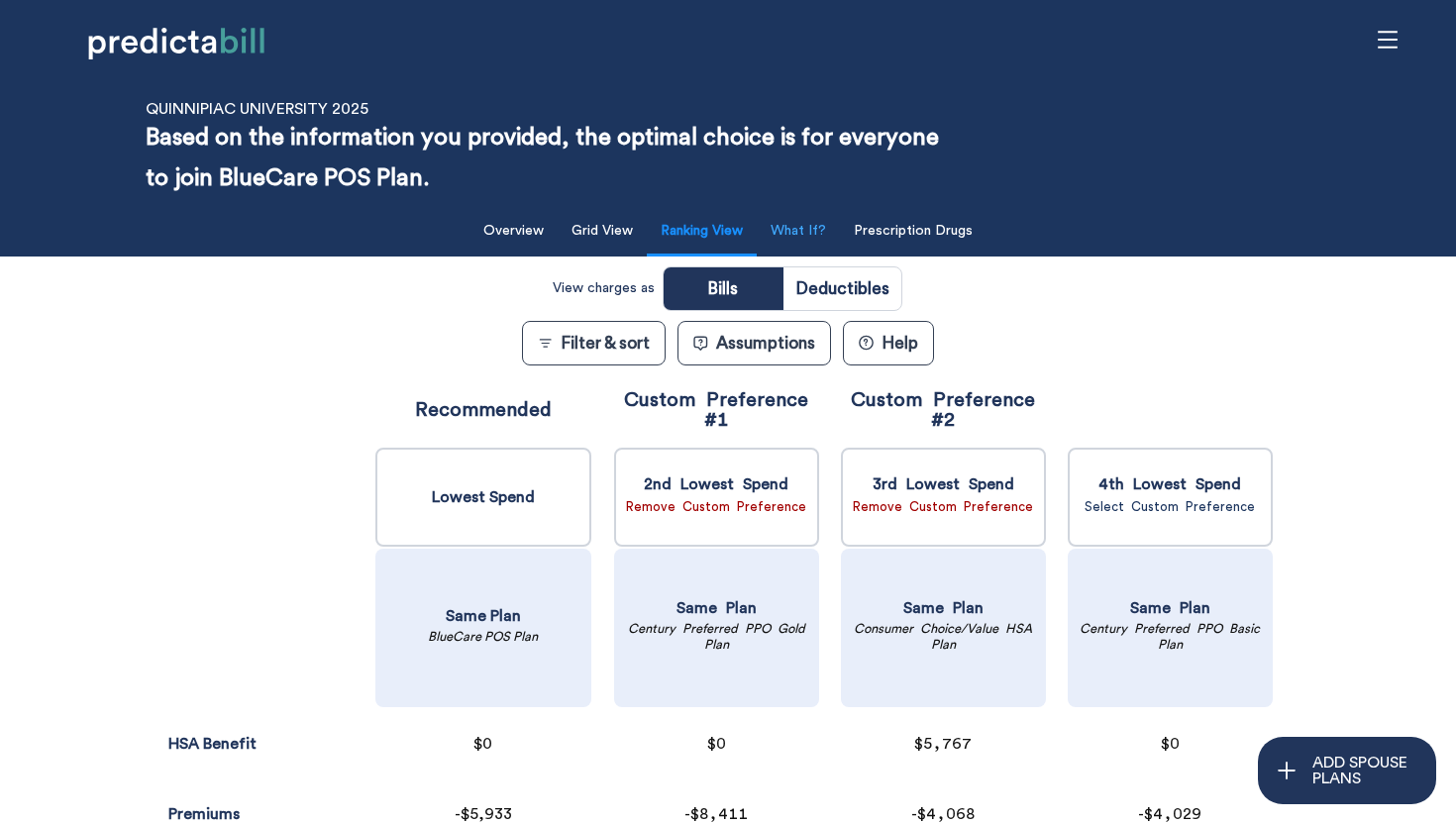 click on "What If?" at bounding box center (798, 231) 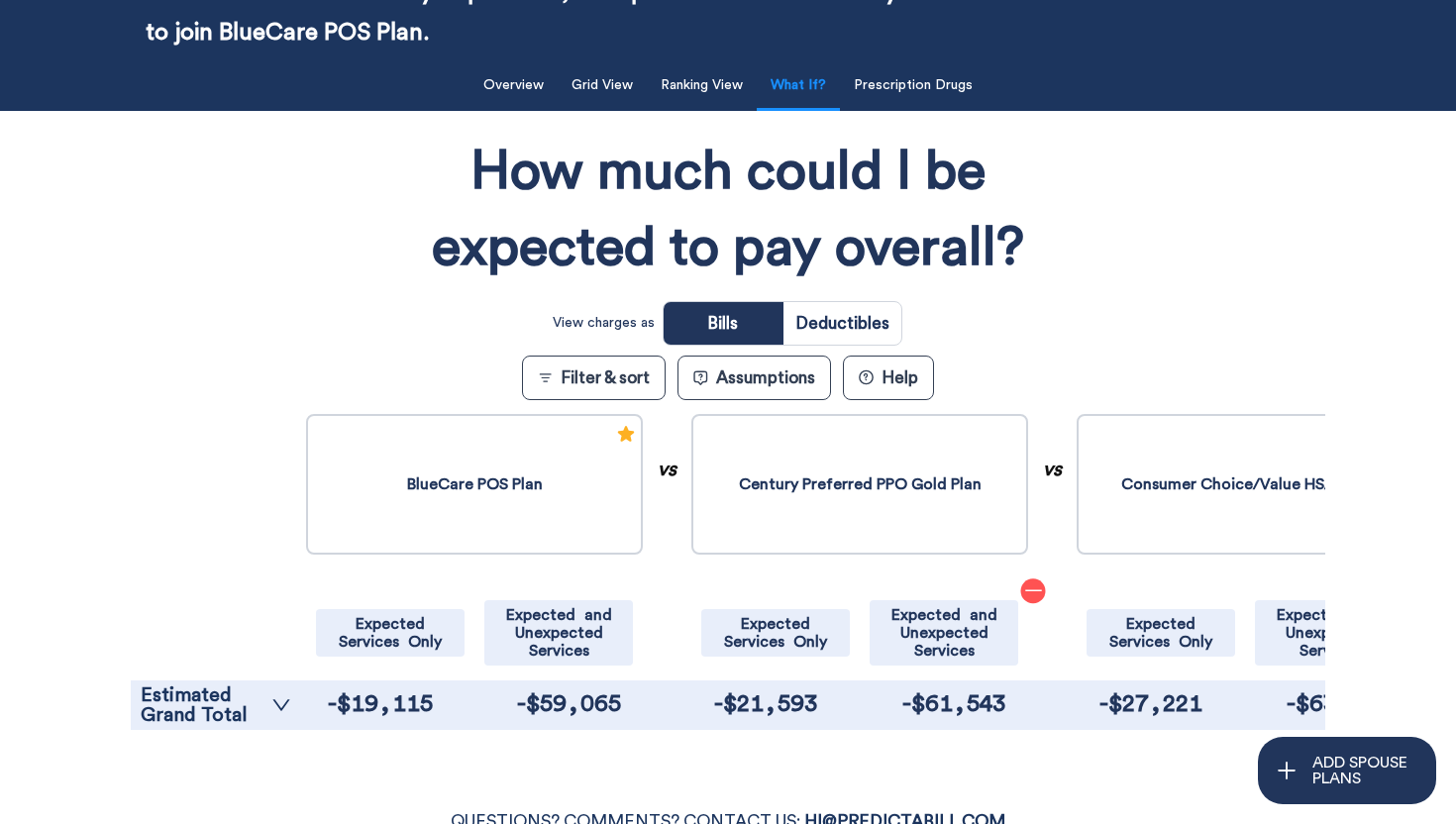 scroll, scrollTop: 46, scrollLeft: 0, axis: vertical 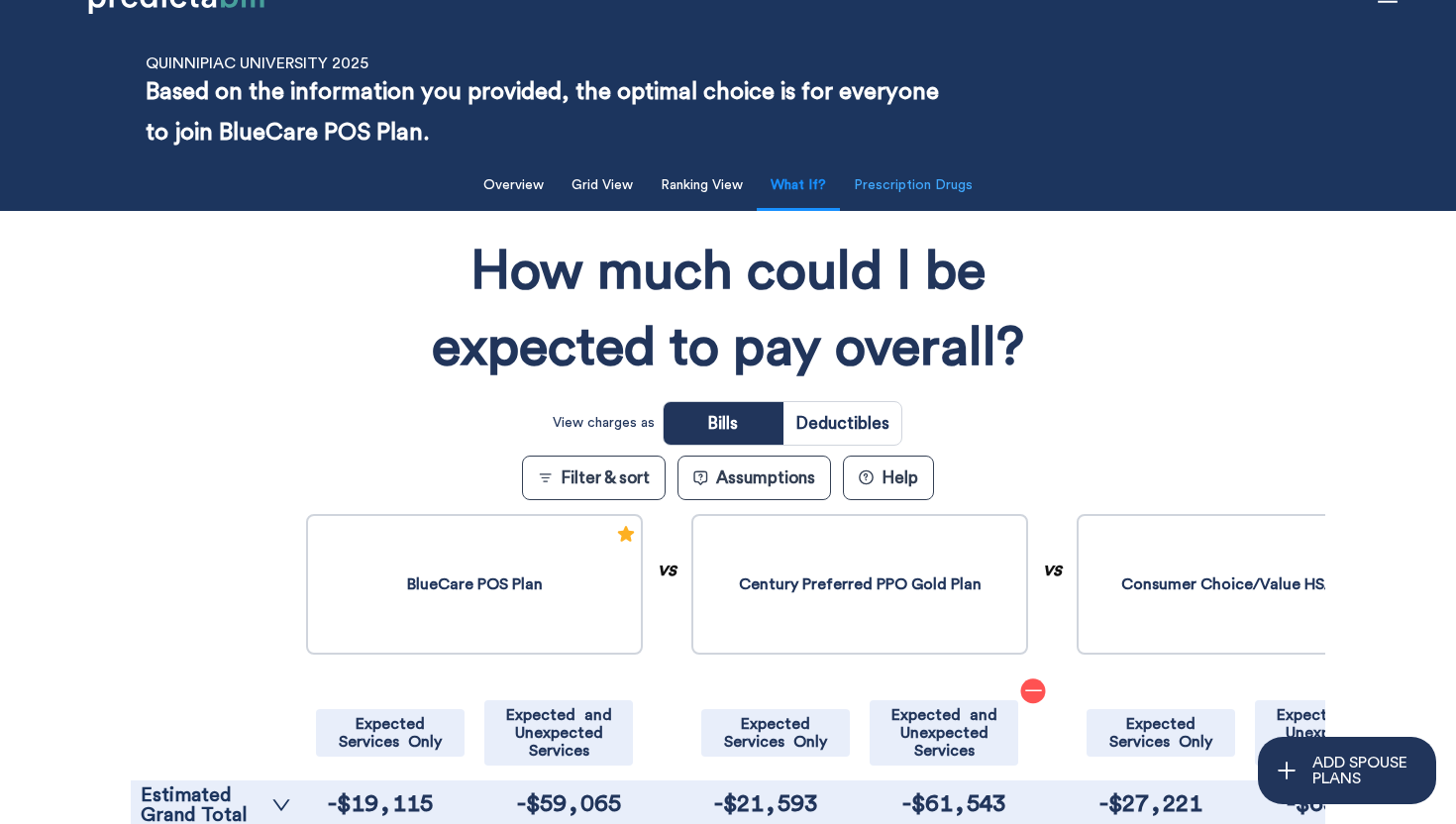 click on "Prescription Drugs" at bounding box center (913, 185) 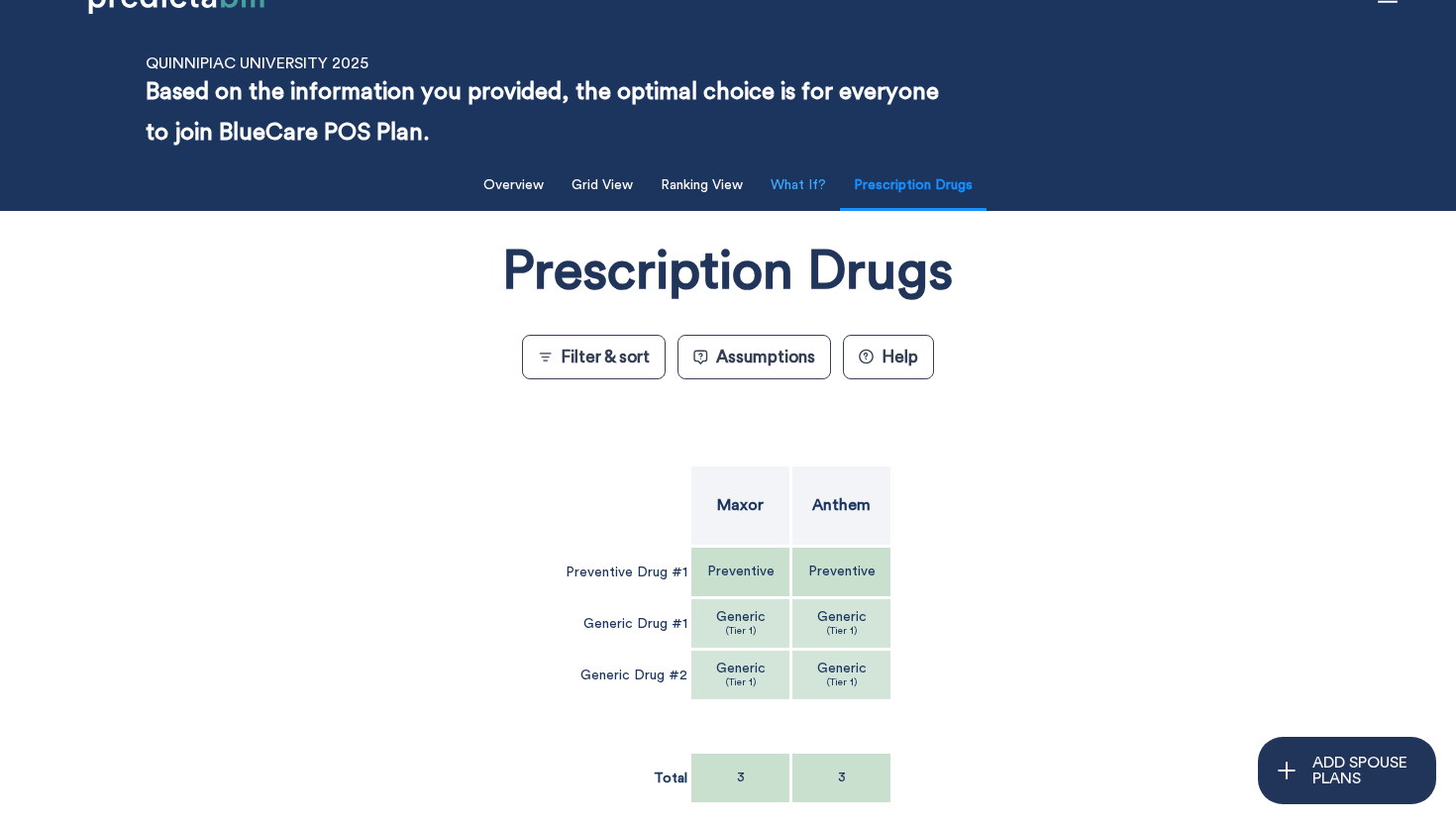 click on "What If?" at bounding box center [798, 185] 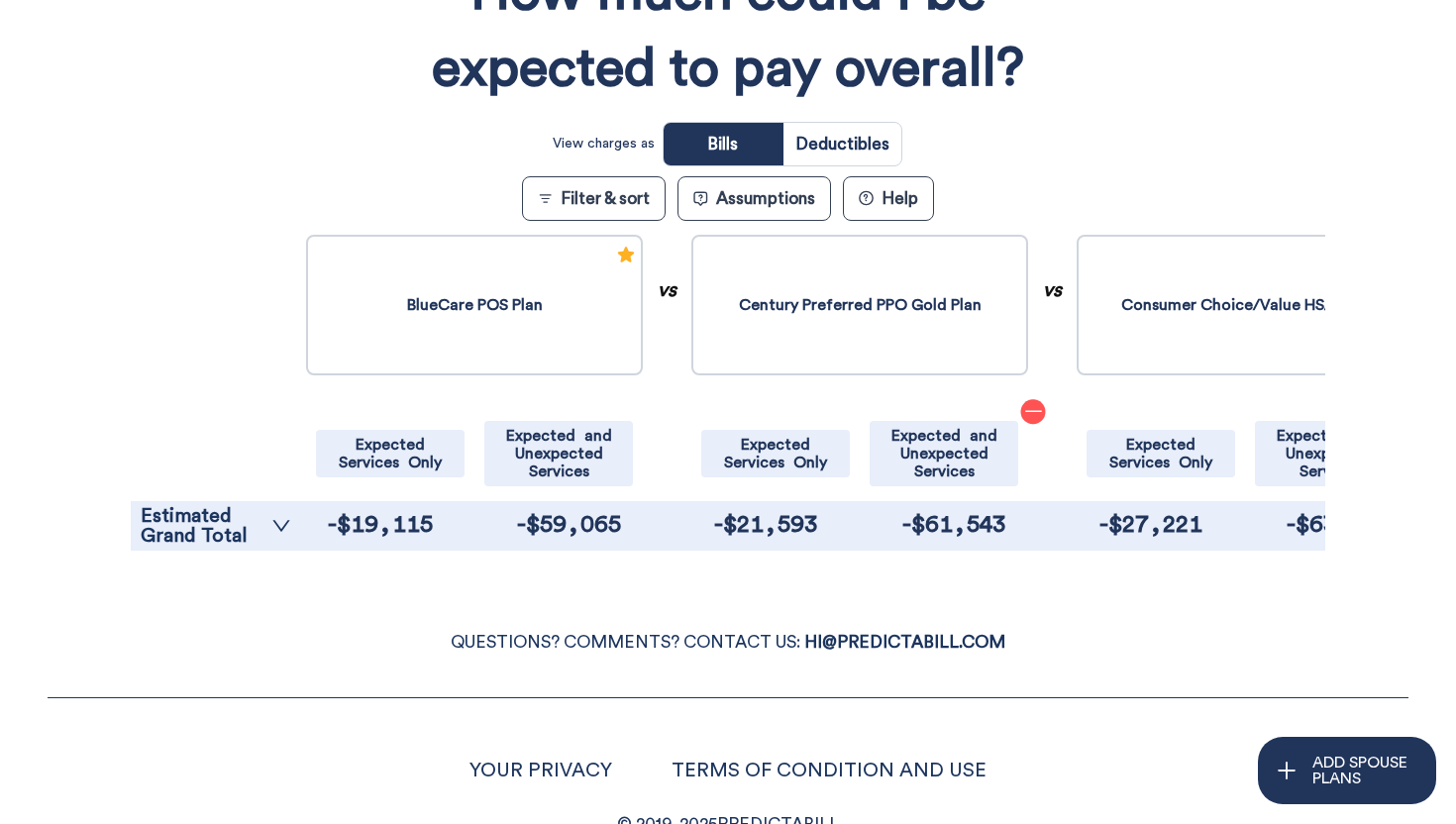 scroll, scrollTop: 391, scrollLeft: 0, axis: vertical 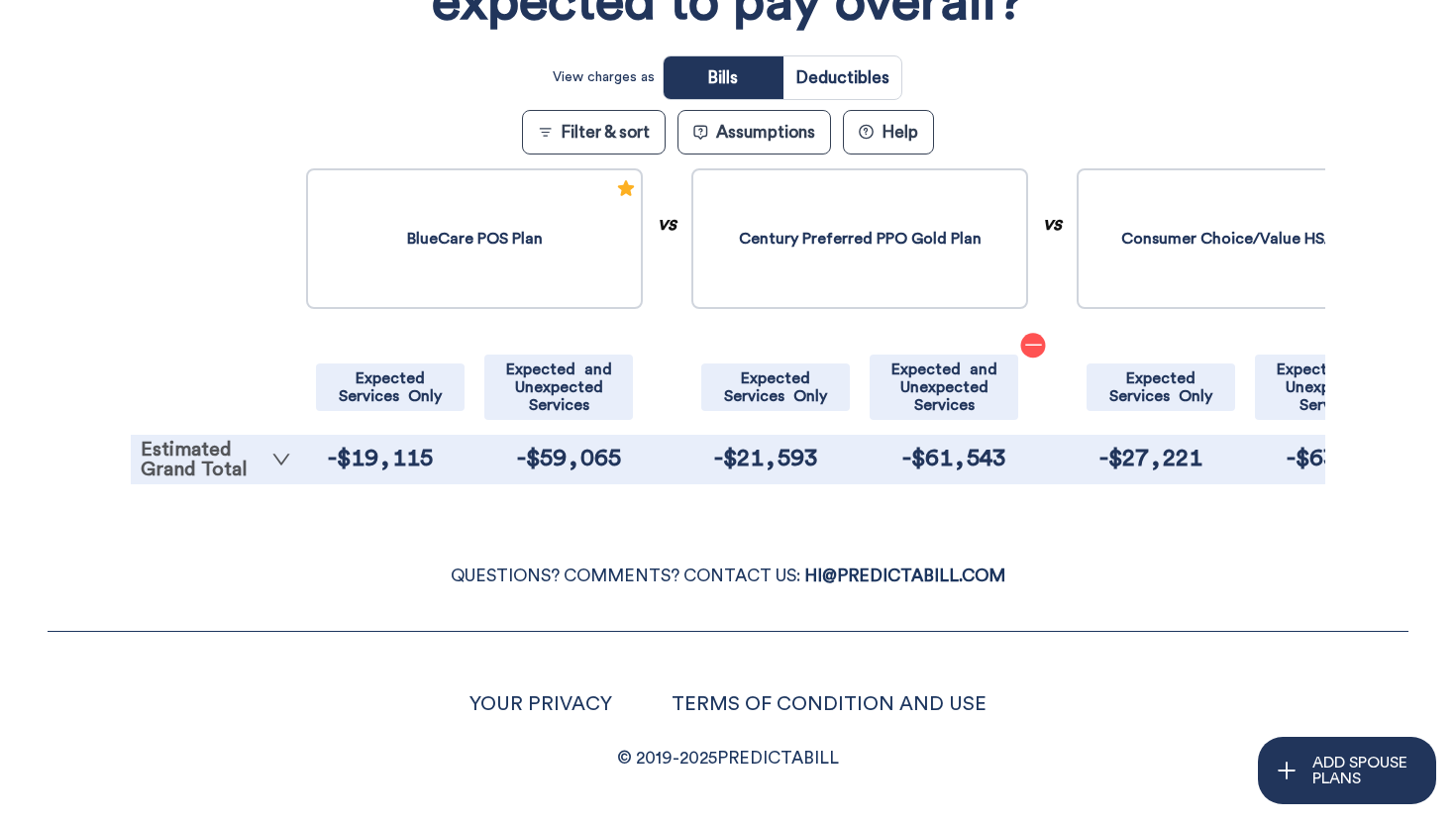 click on "Estimated Grand Total" at bounding box center (216, 460) 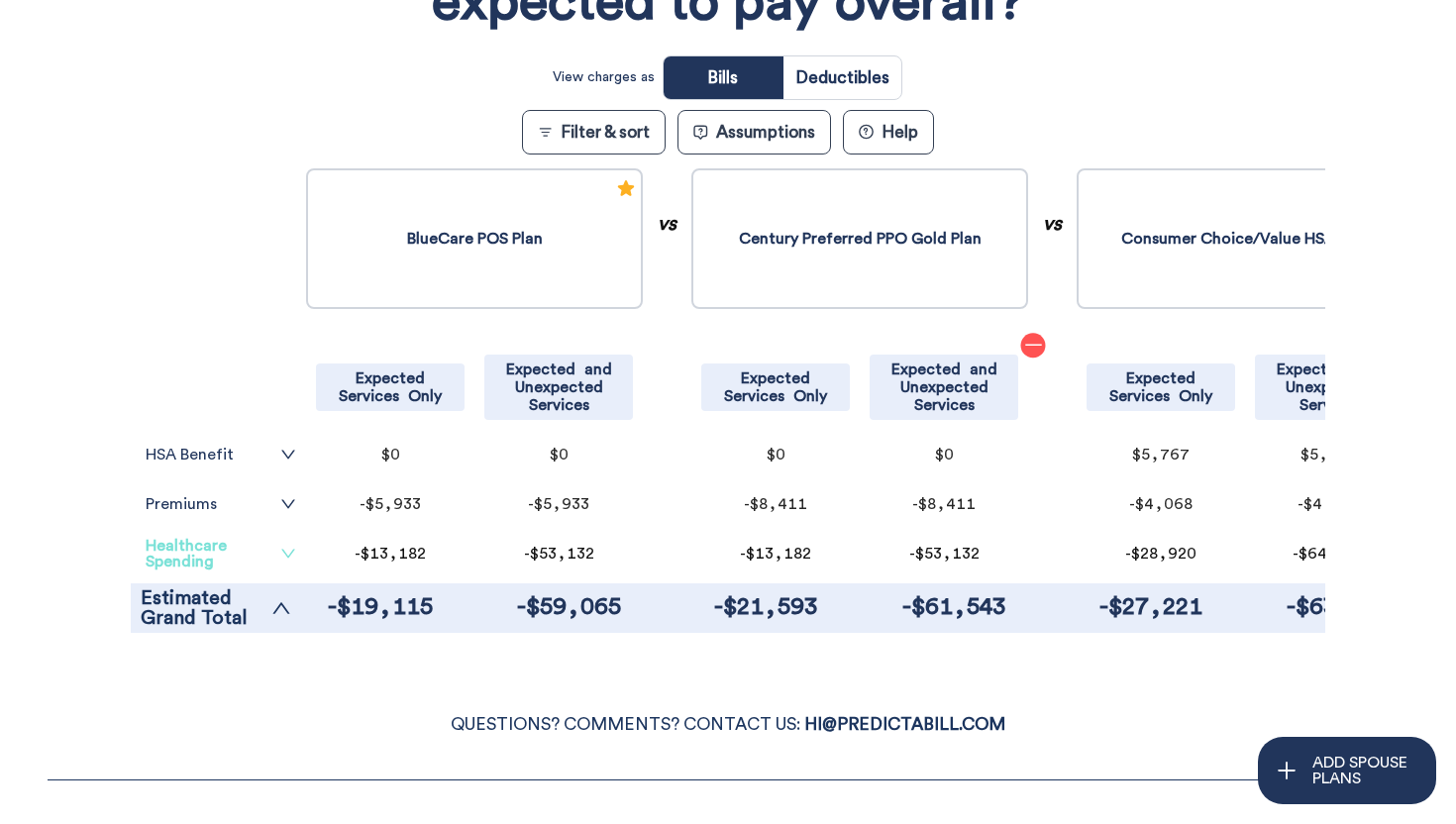 click on "Healthcare Spending" at bounding box center [221, 554] 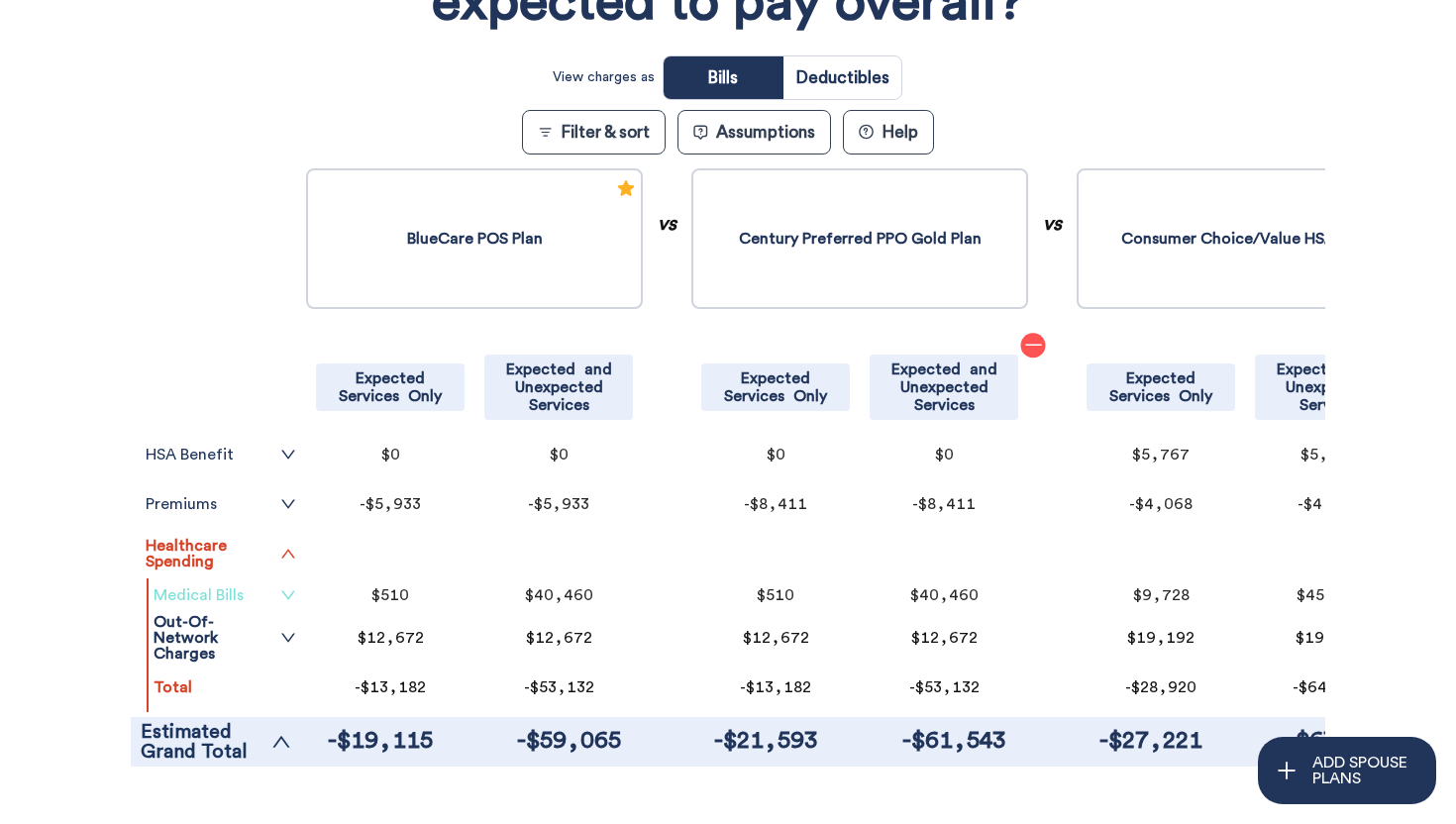 click on "Medical Bills" at bounding box center (225, 595) 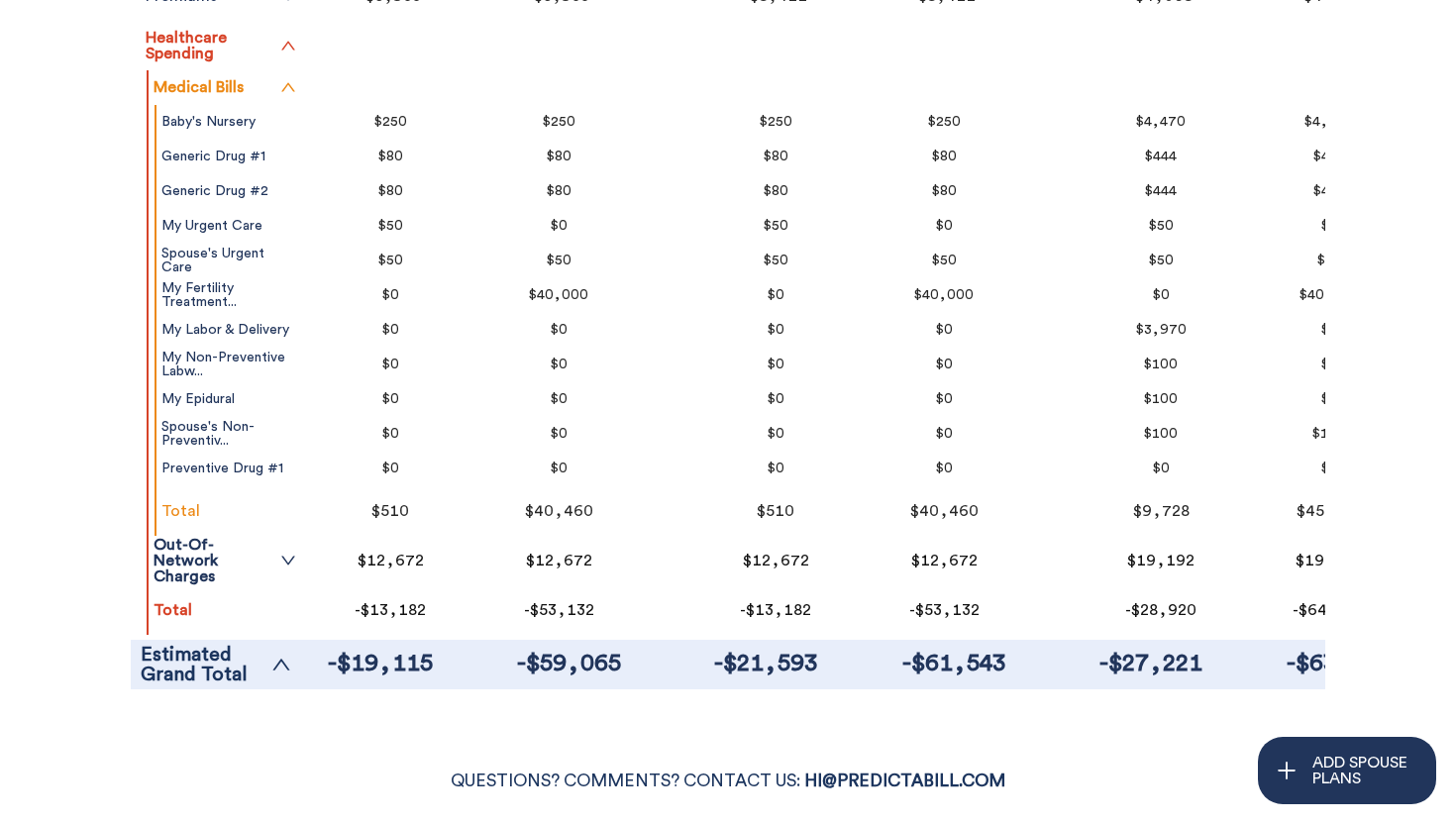 scroll, scrollTop: 927, scrollLeft: 0, axis: vertical 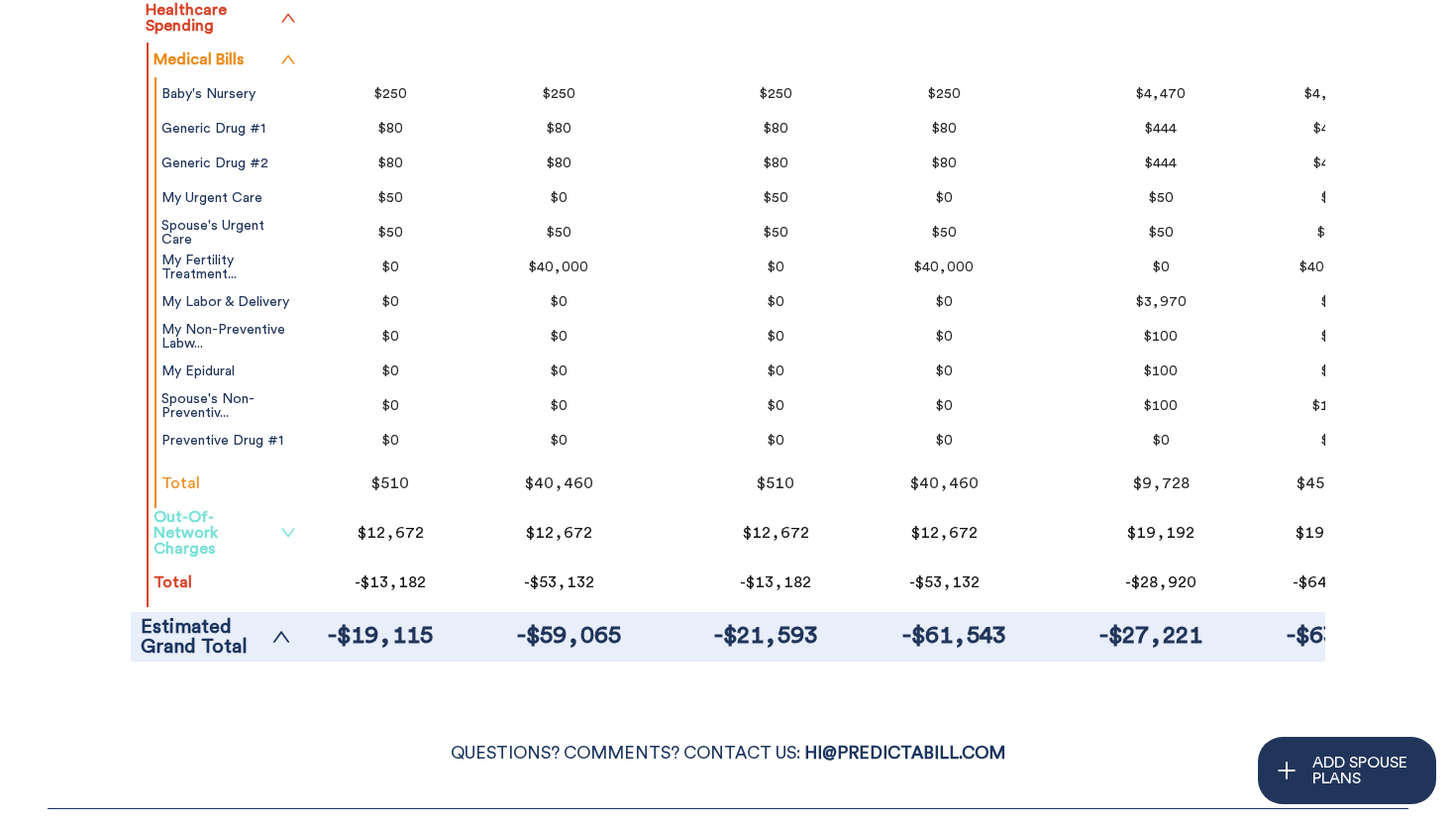 click on "Out-Of-Network Charges" at bounding box center (225, 533) 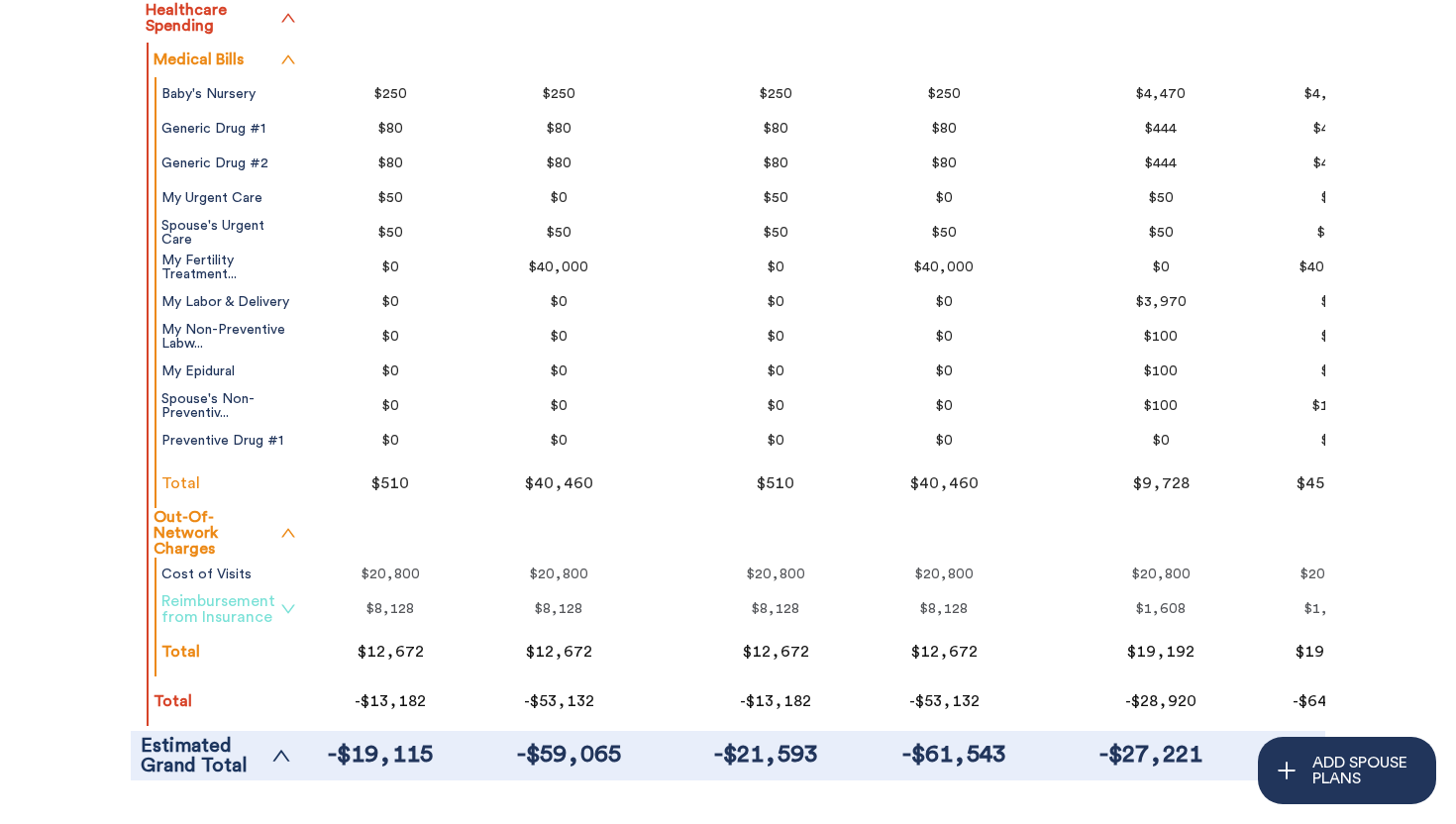 click on "Reimbursement from Insurance" at bounding box center (229, 609) 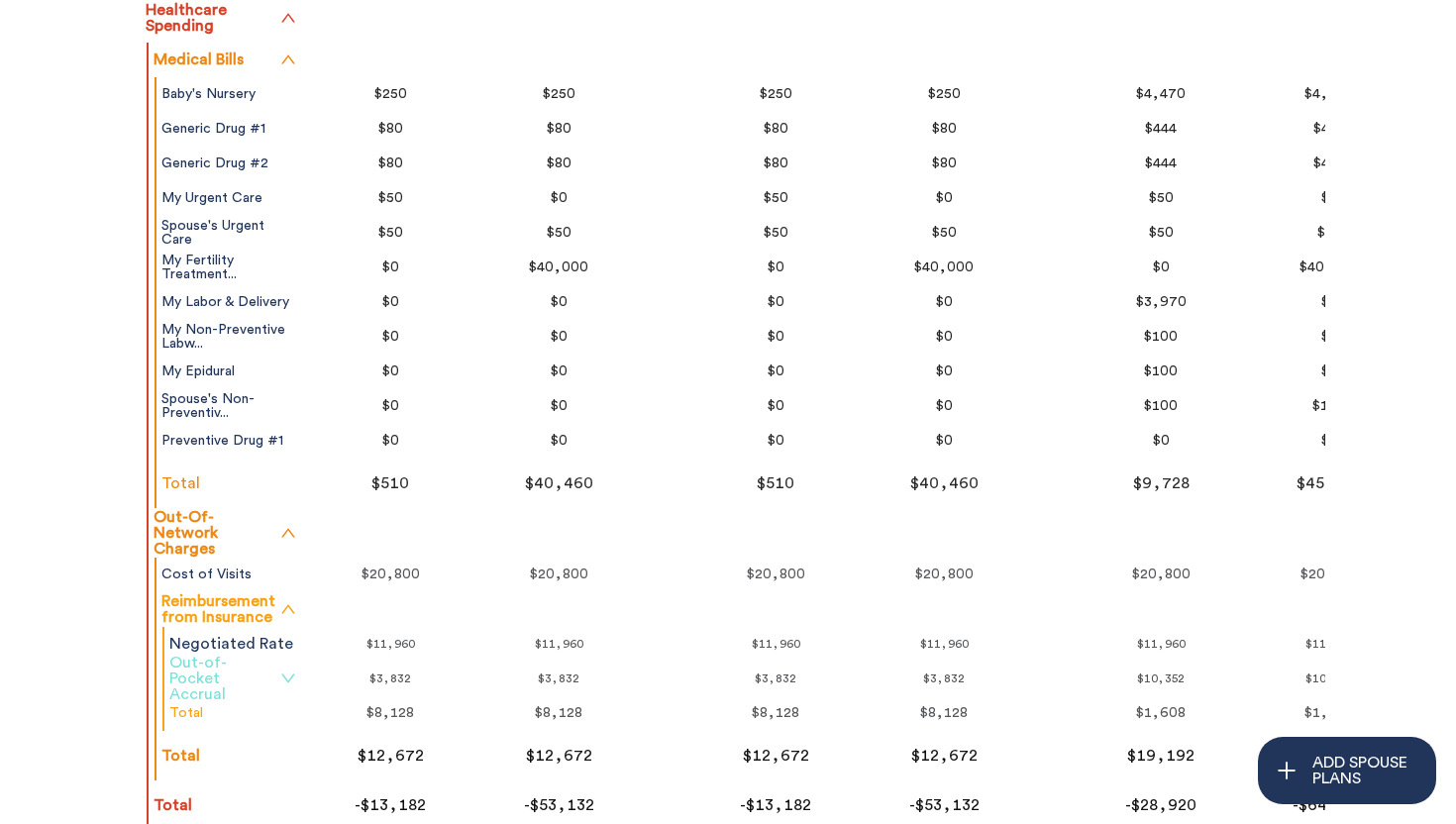 click on "Out-of-Pocket Accrual" at bounding box center (233, 678) 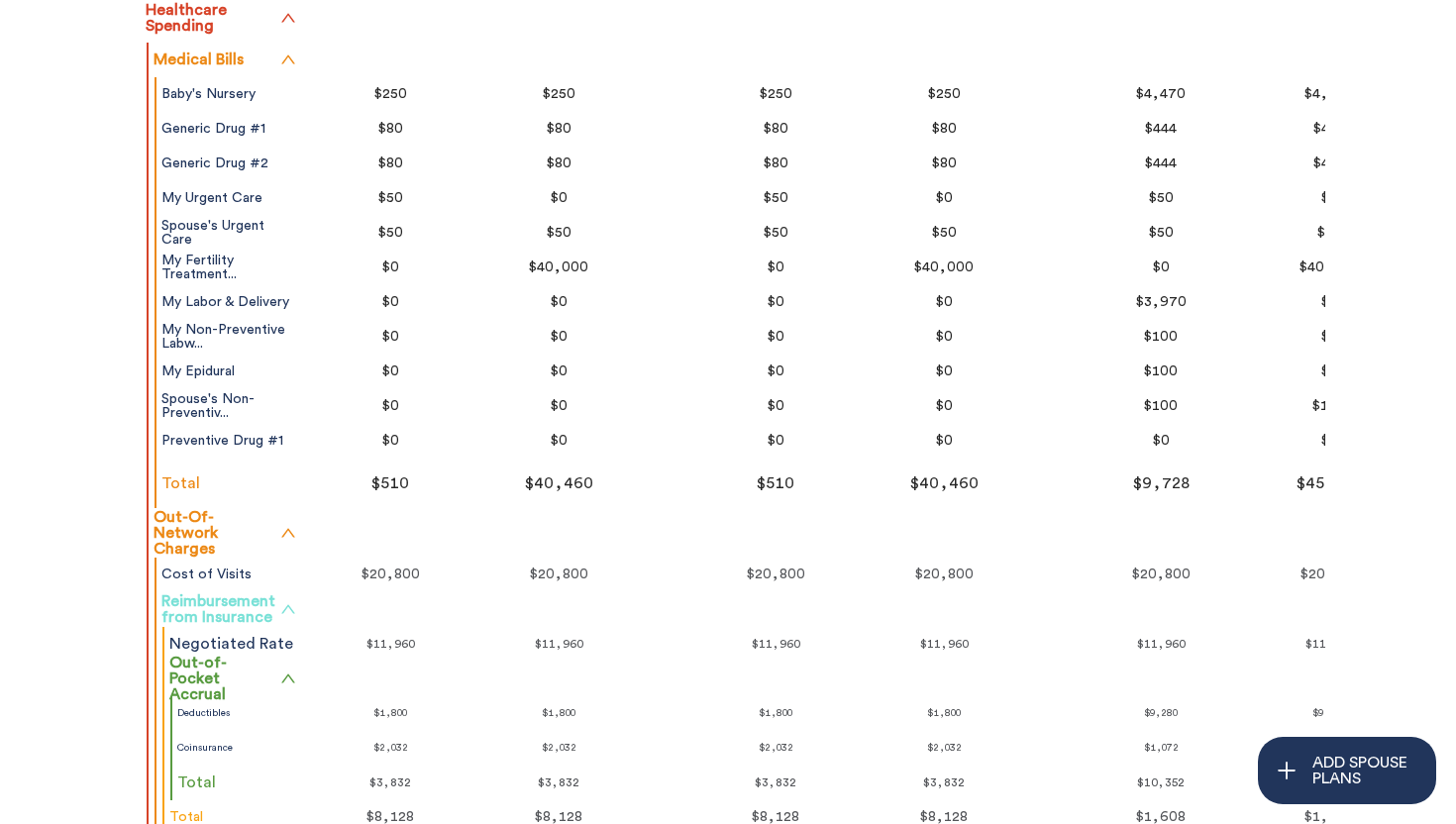 click on "Reimbursement from Insurance" at bounding box center [229, 609] 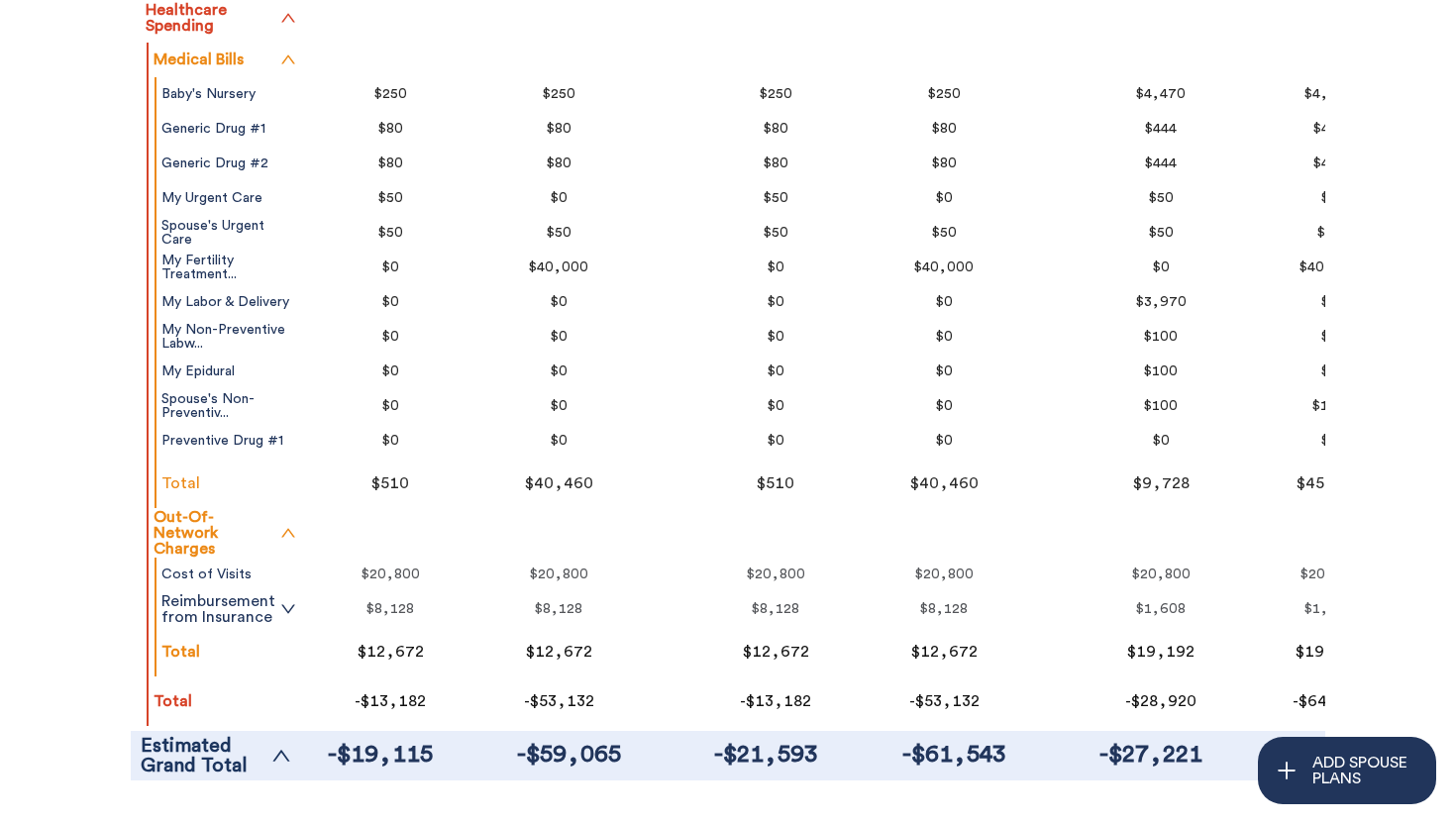 click on "Out-Of-Network Charges" at bounding box center [225, 533] 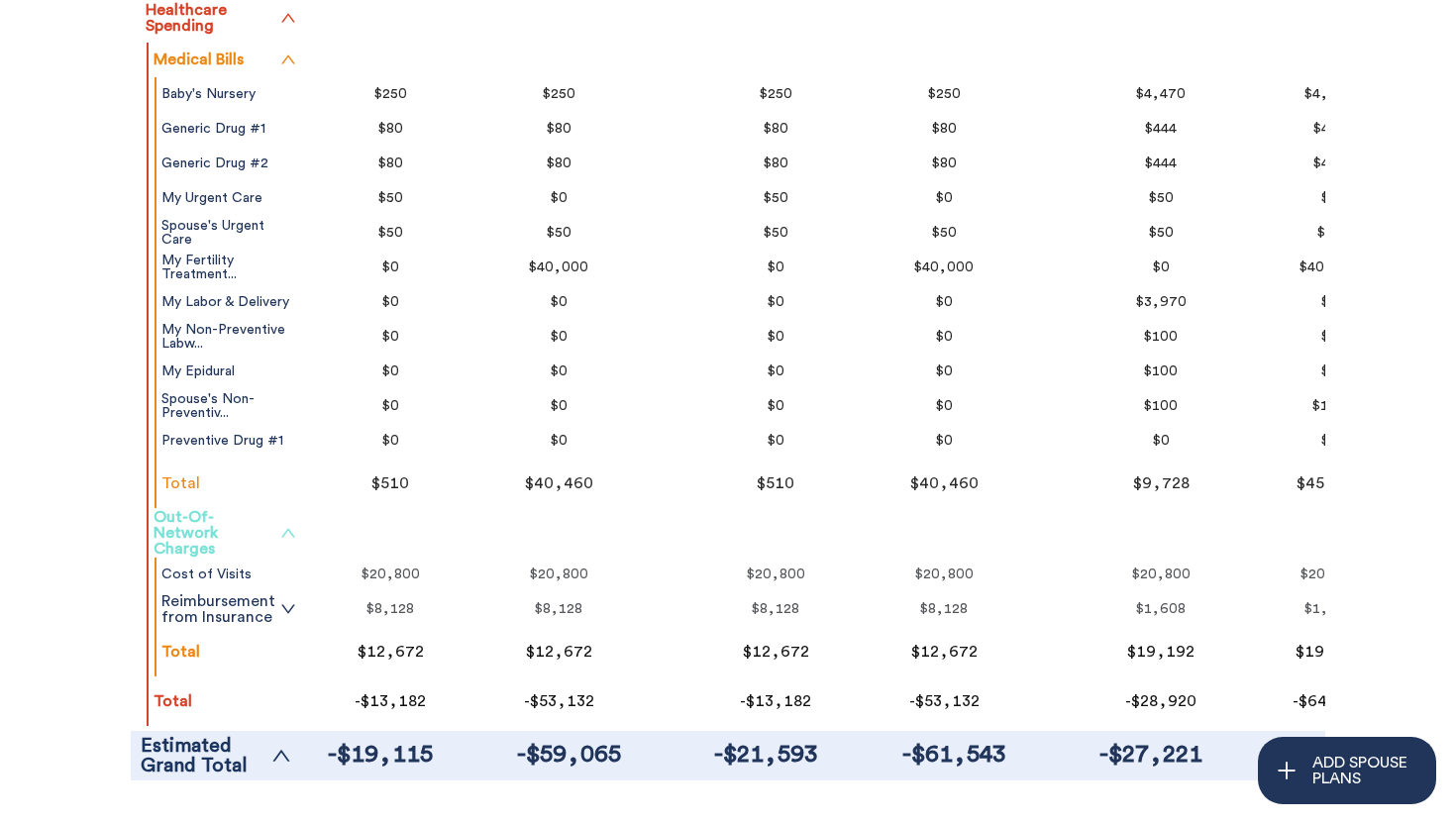 click on "Out-Of-Network Charges" at bounding box center (225, 533) 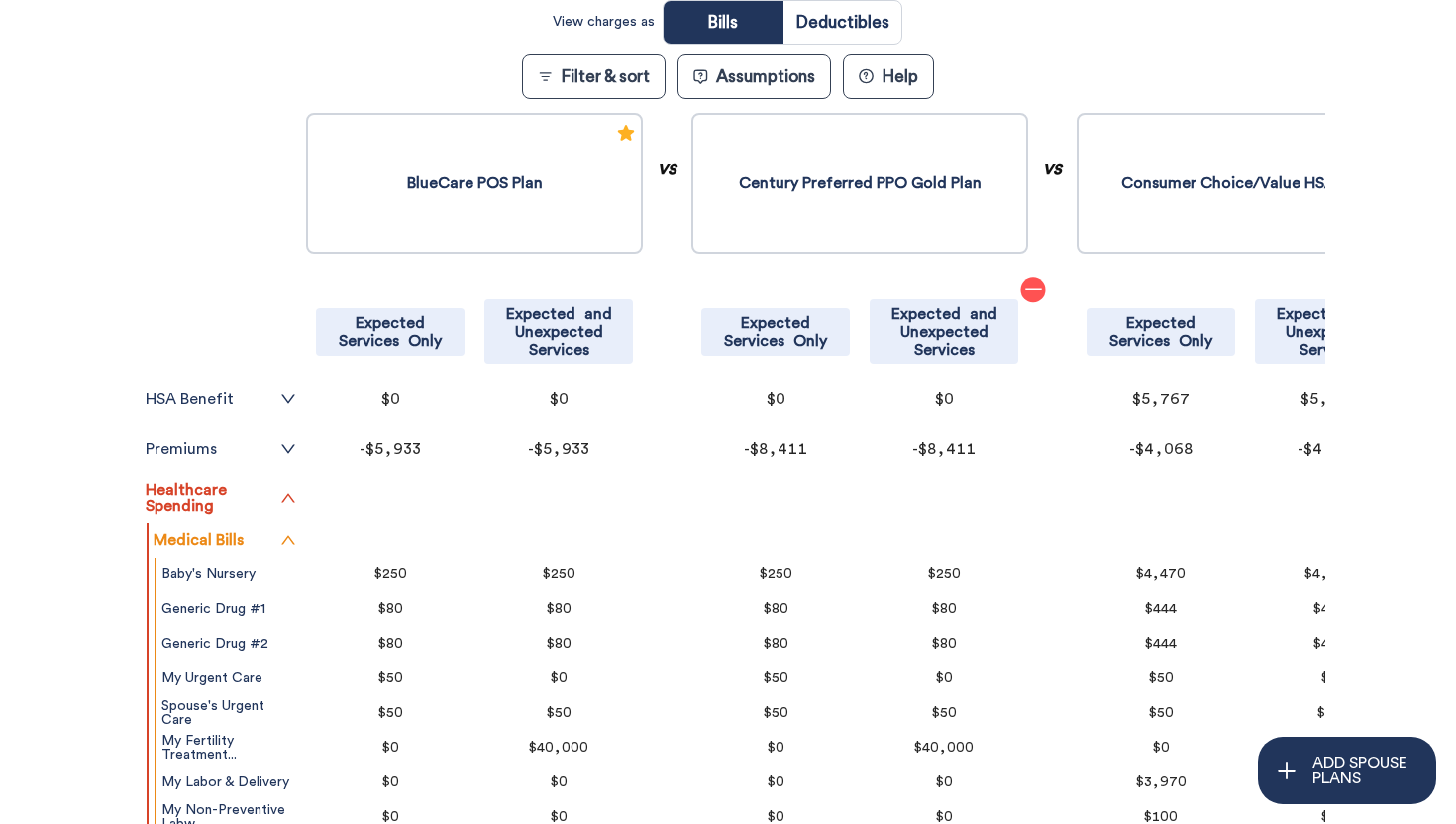 scroll, scrollTop: 0, scrollLeft: 0, axis: both 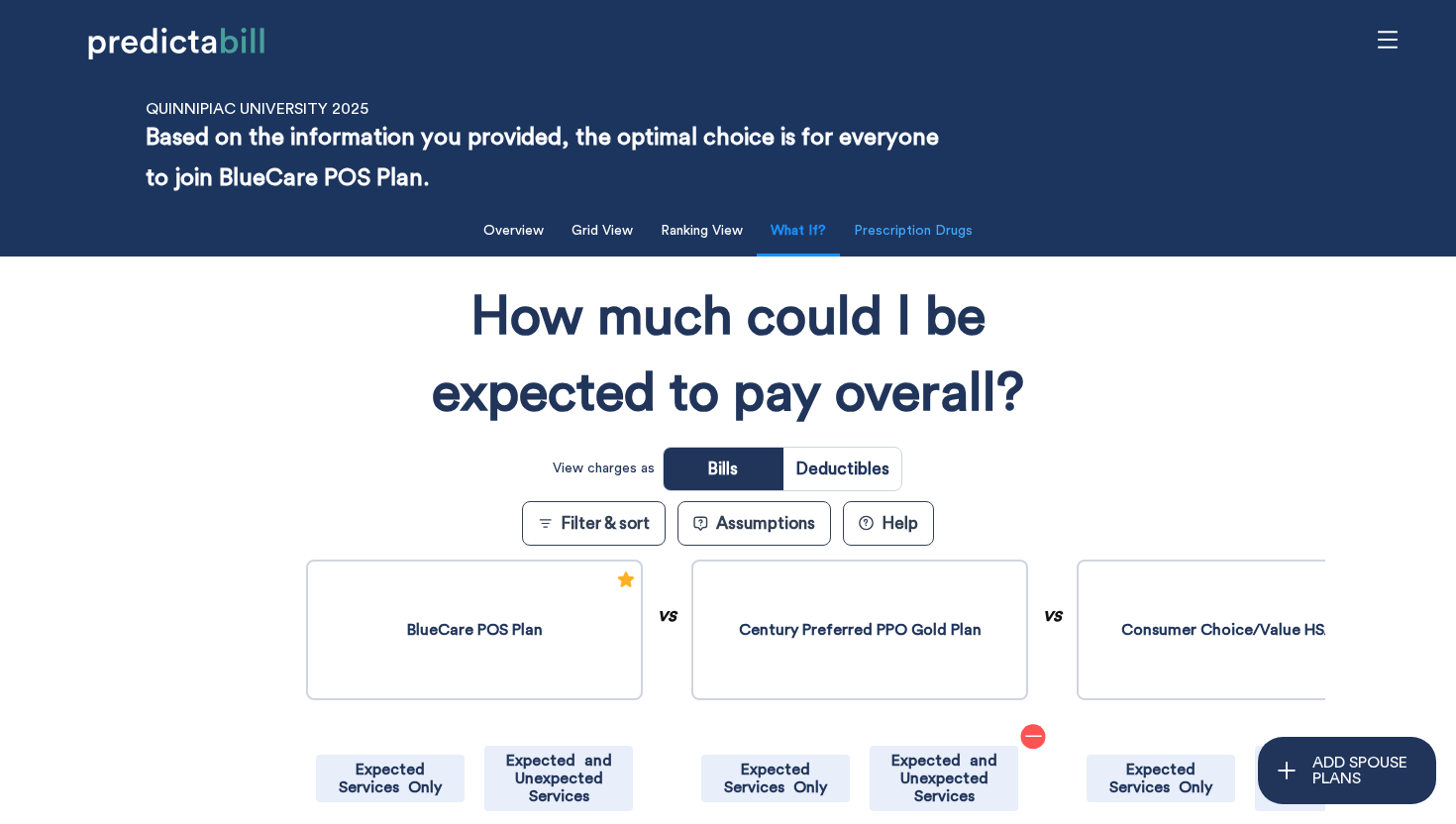 click on "Prescription Drugs" at bounding box center [913, 231] 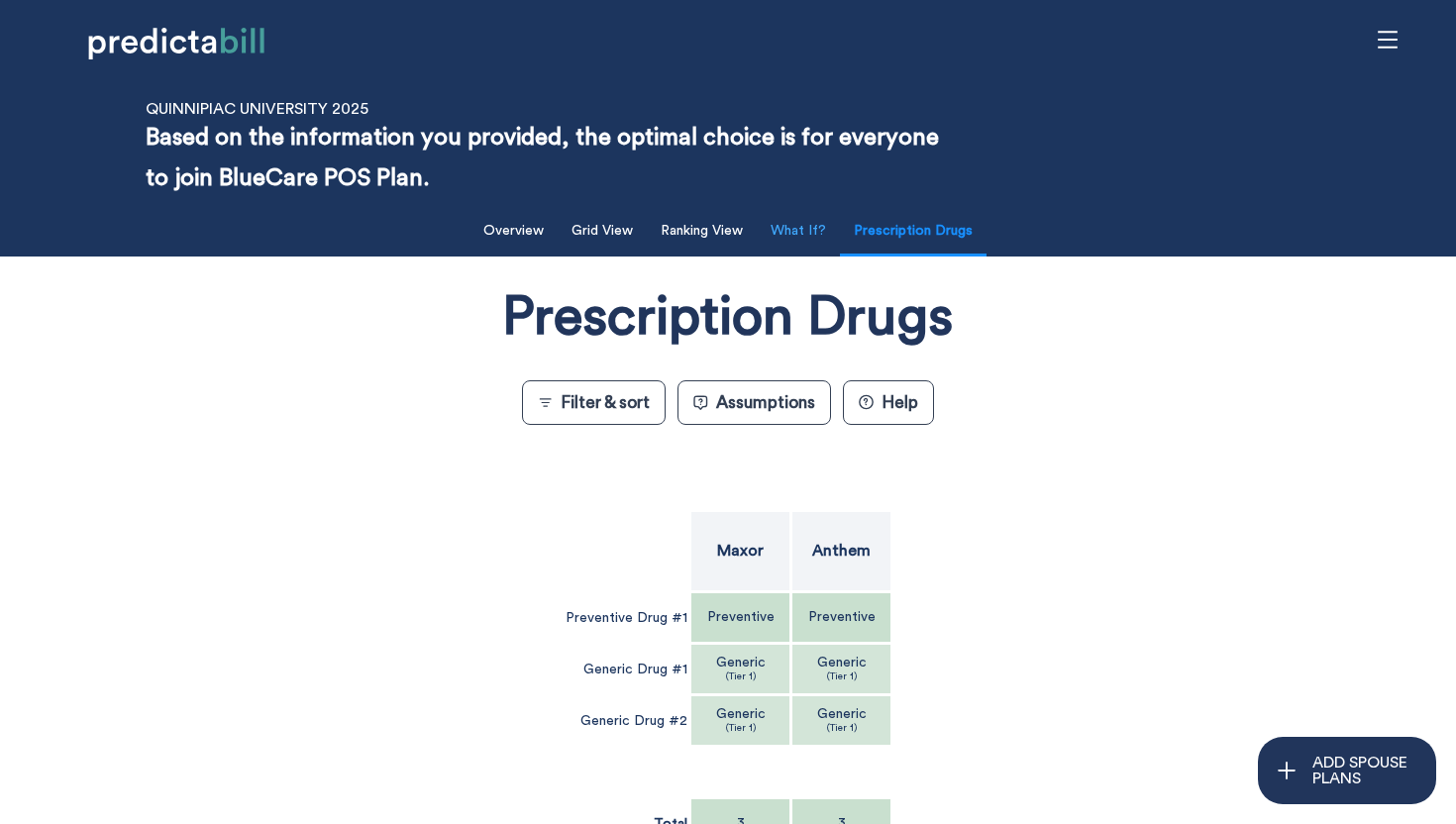 click on "What If?" at bounding box center [798, 231] 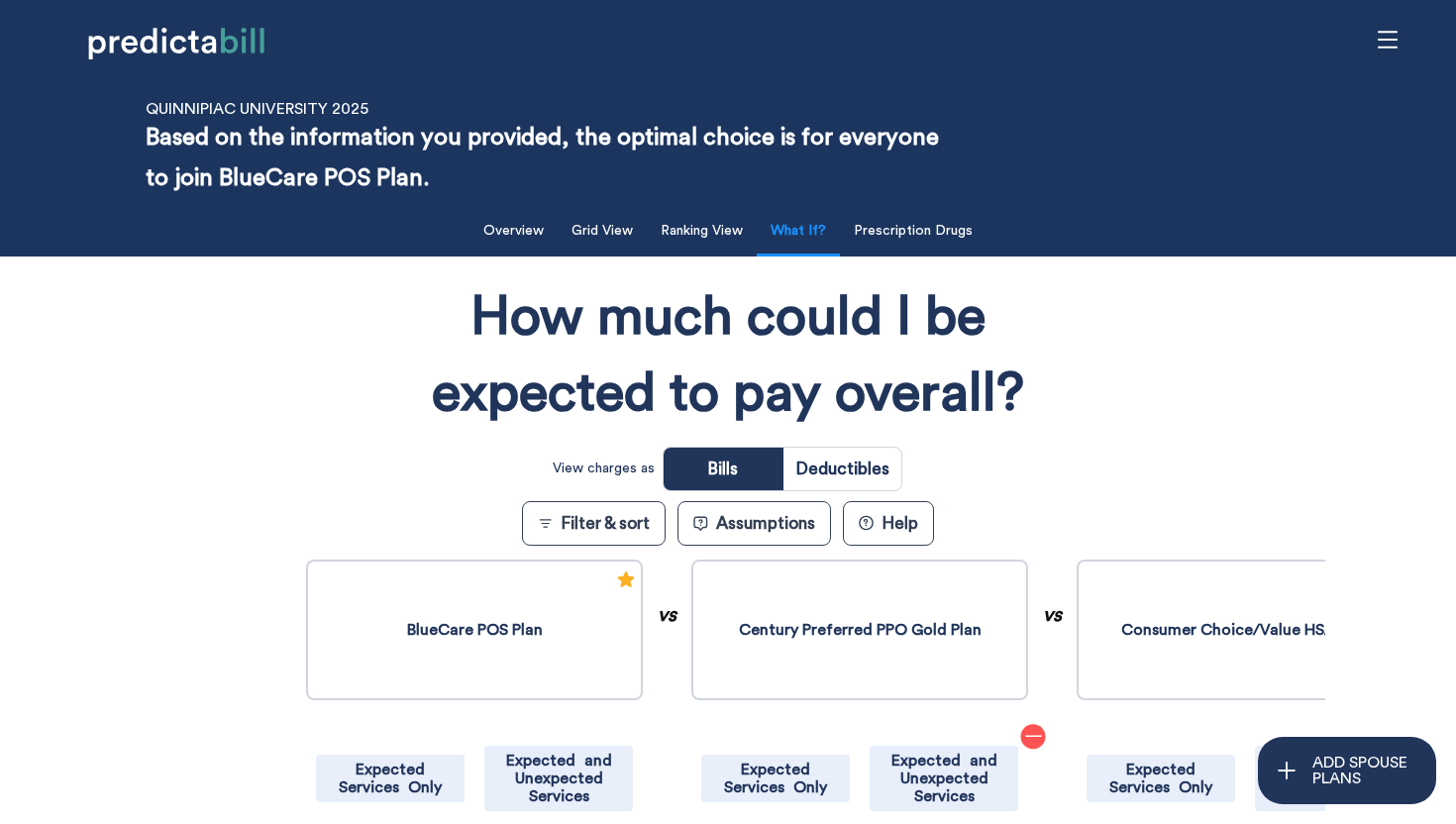 scroll, scrollTop: 396, scrollLeft: 0, axis: vertical 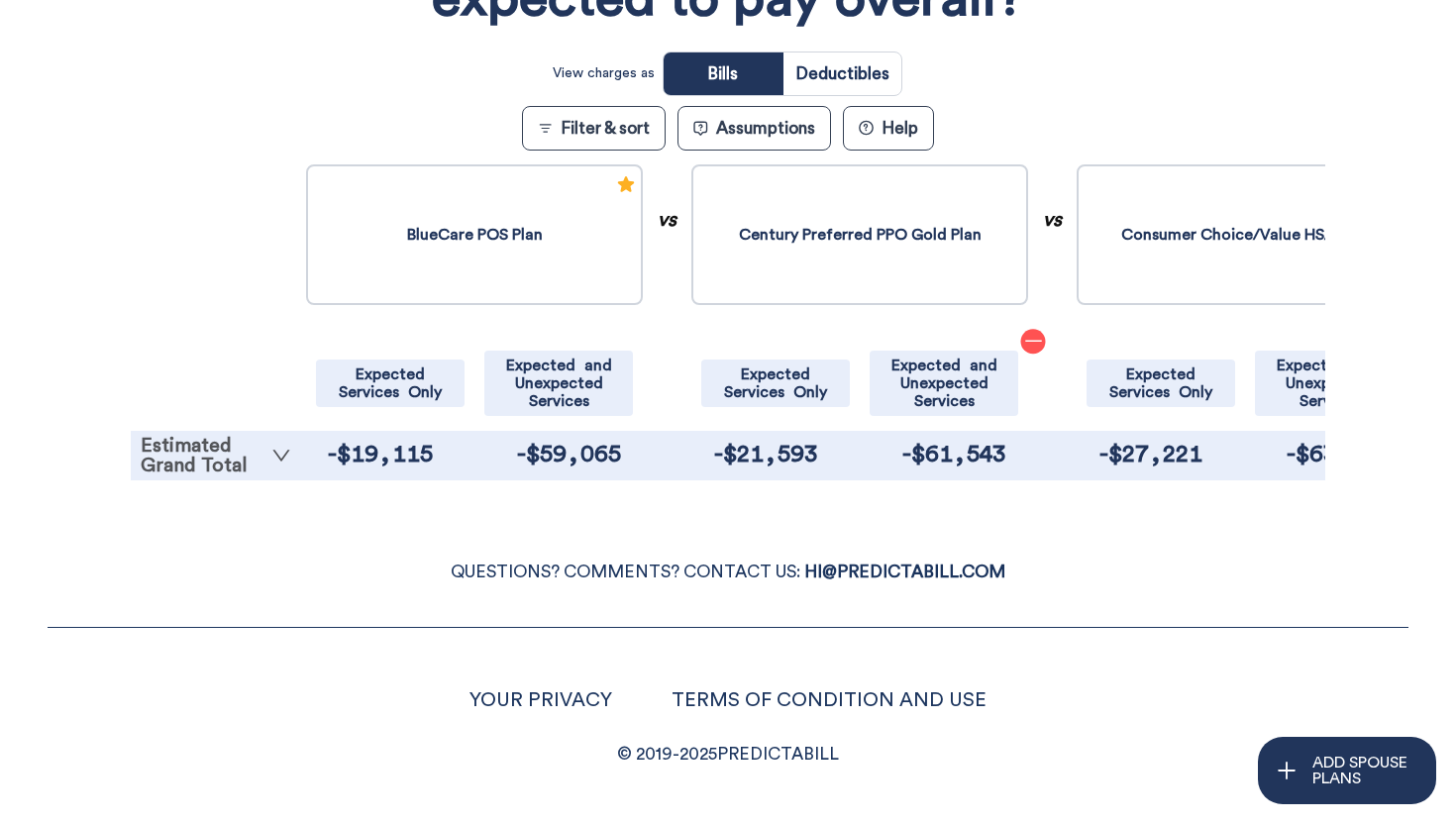 click on "Estimated Grand Total" at bounding box center [216, 456] 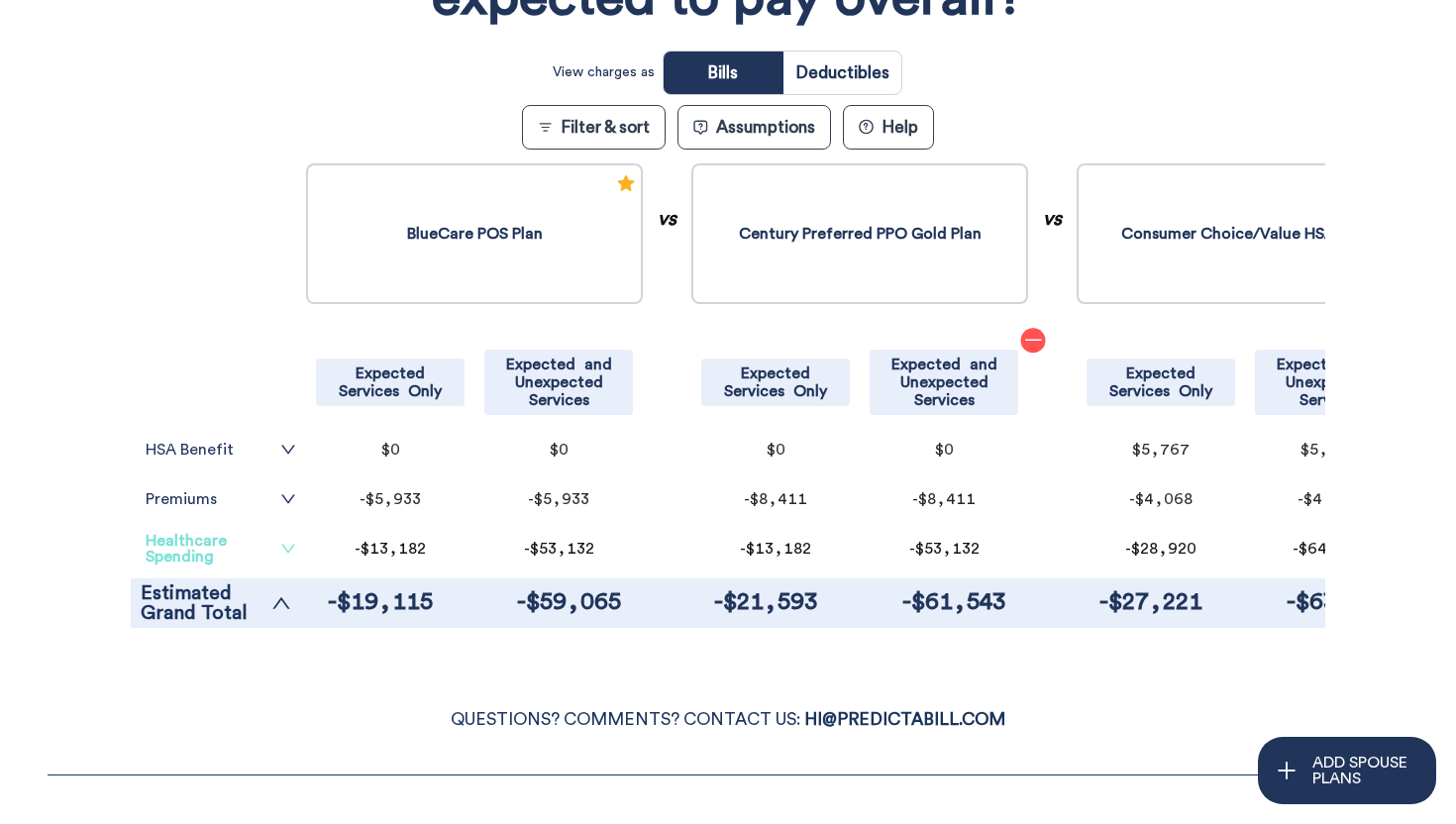 click on "Healthcare Spending" at bounding box center [221, 549] 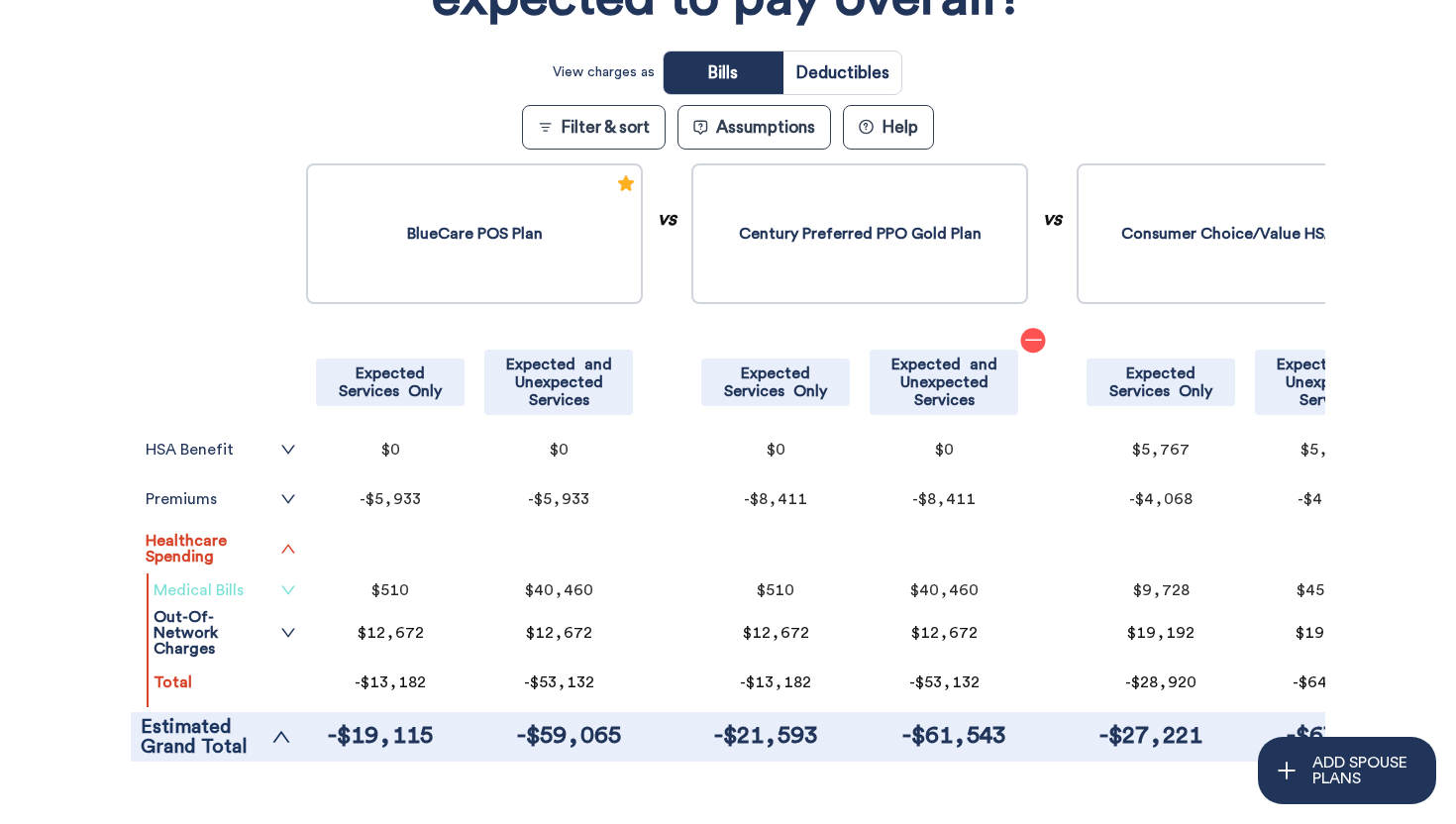 click on "Medical Bills" at bounding box center (225, 590) 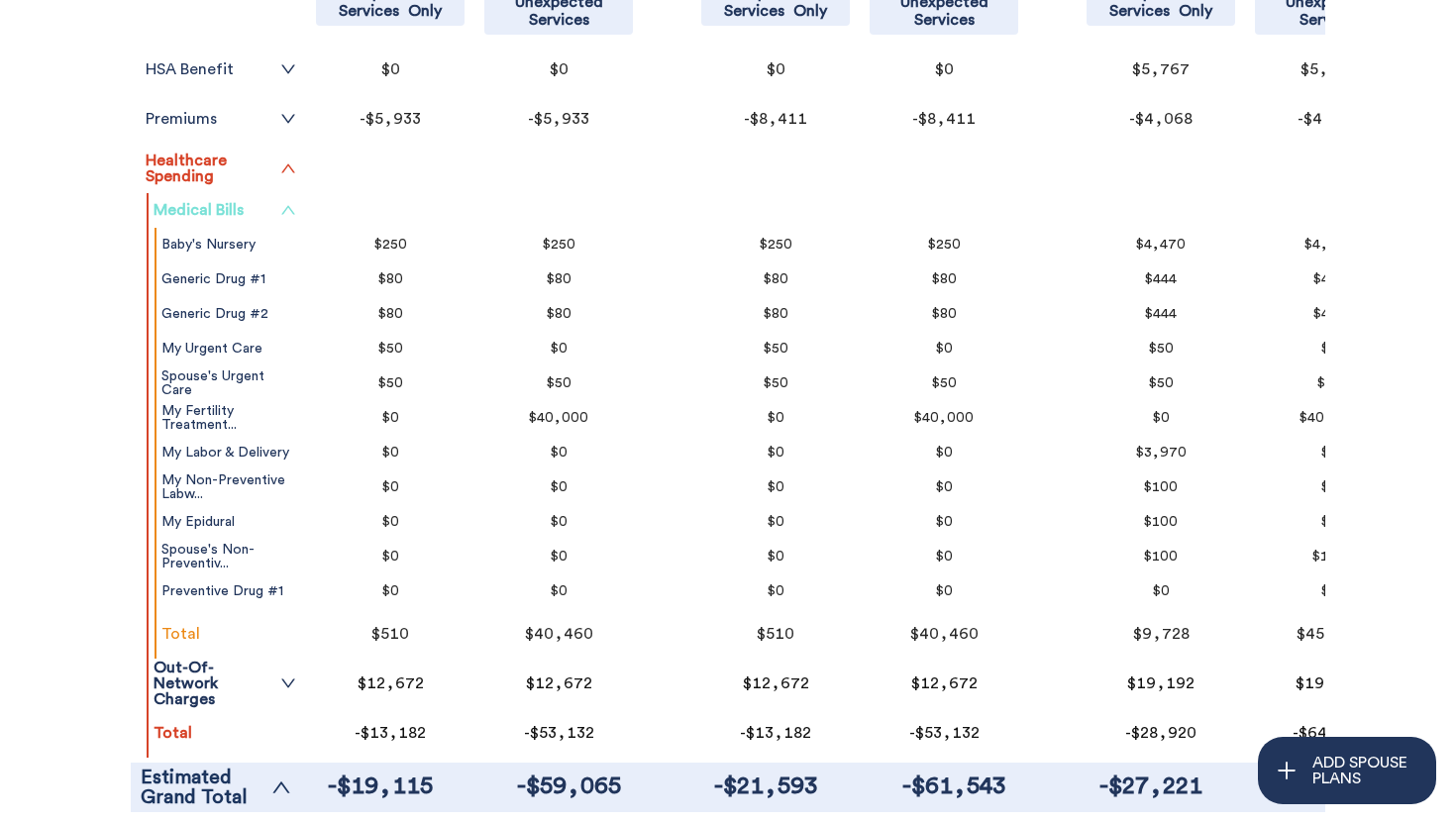 scroll, scrollTop: 778, scrollLeft: 0, axis: vertical 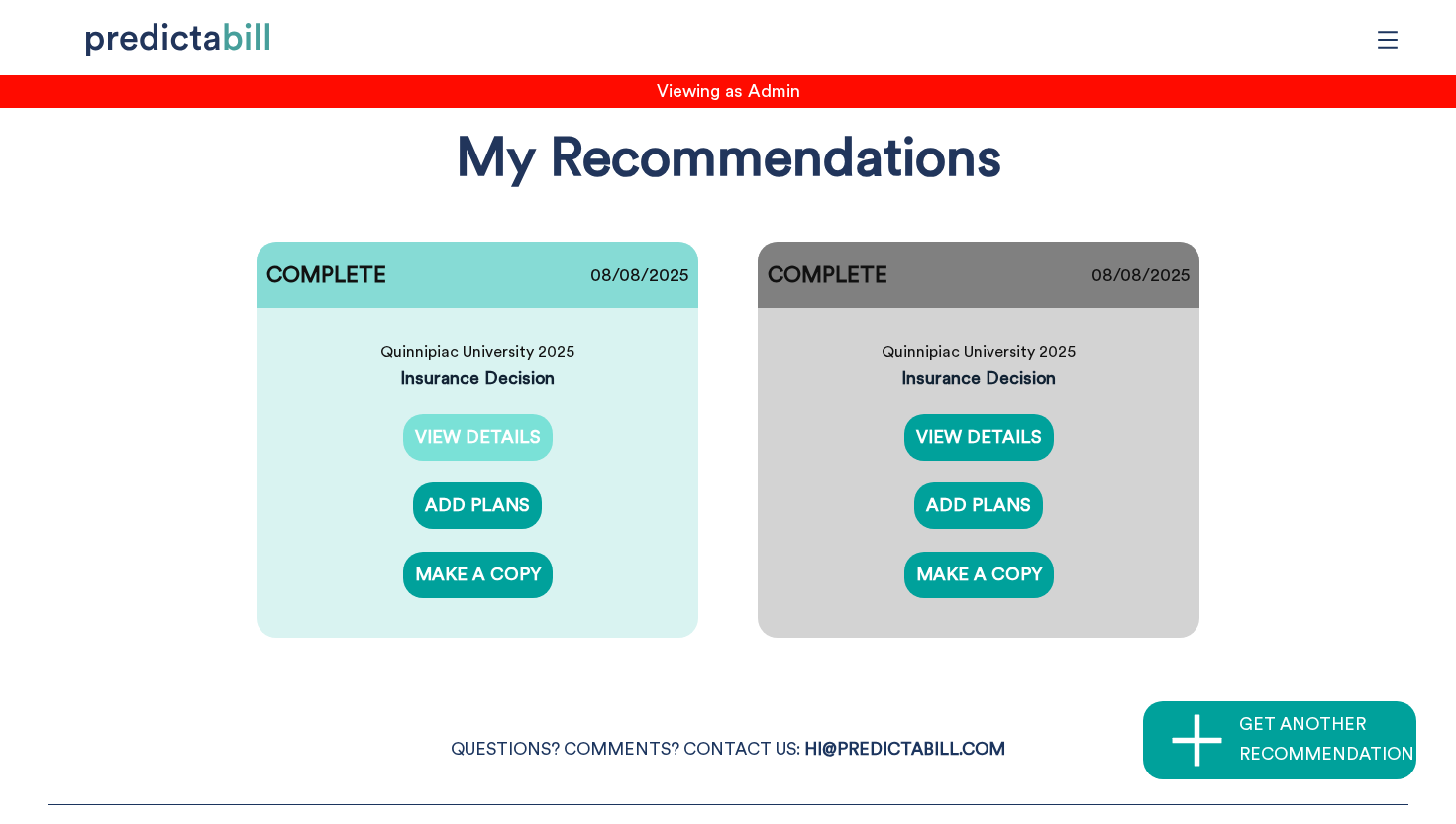 click on "VIEW DETAILS" at bounding box center (477, 437) 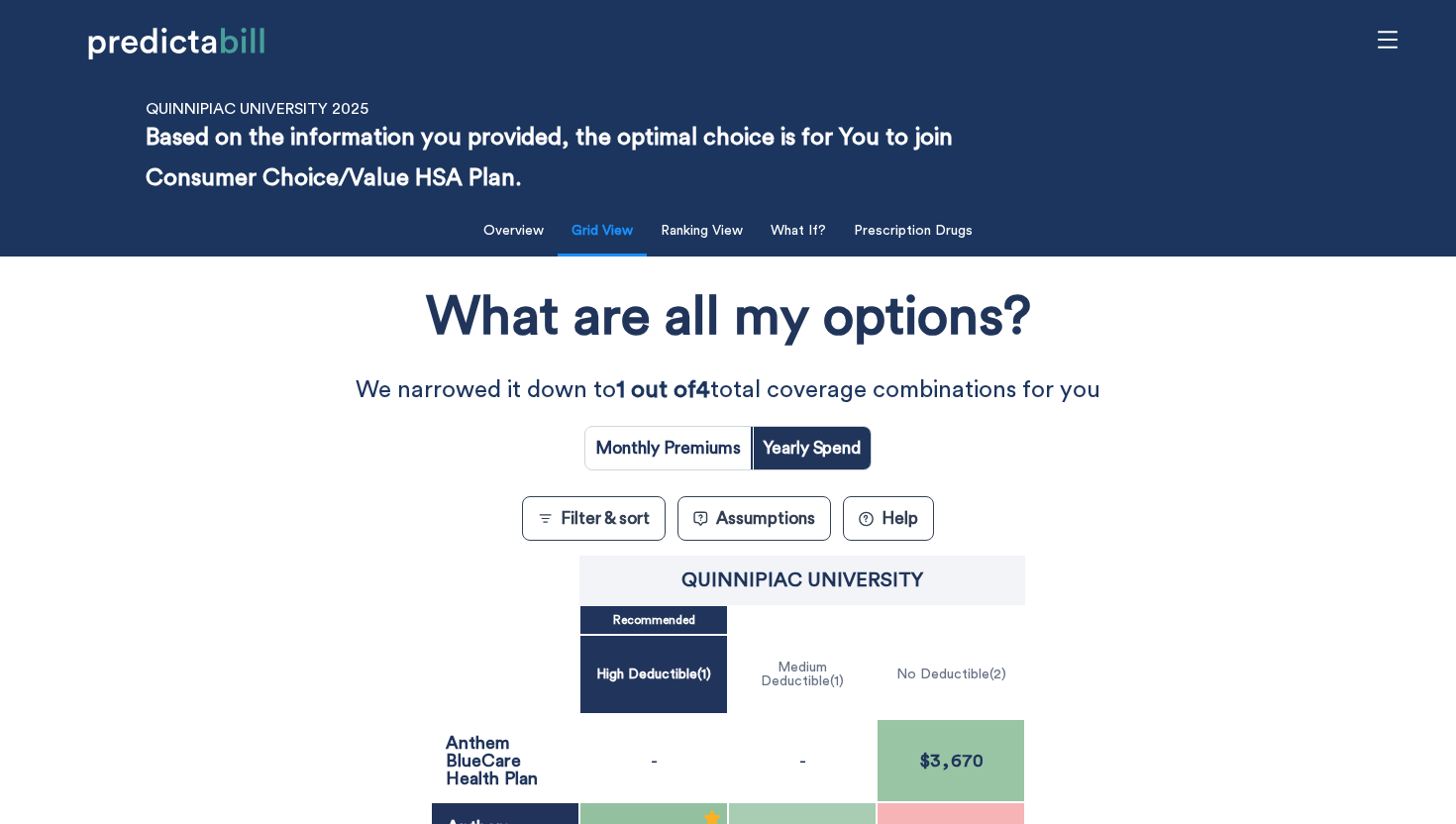 click on "What are all my options?   We narrowed it down to  1 out of  4  total coverage combinations for you Monthly Premiums Yearly Spend Filter & sort Assumptions ? Help Quinnipiac University Recommended High Deductible  ( 1 ) Medium Deductible  ( 1 ) No Deductible  ( 2 ) Anthem BlueCare Health Plan - - $[AMOUNT] Anthem National PPO $[AMOUNT] $[AMOUNT] $[AMOUNT] In-Network Limits Medical Deductible $[AMOUNT] $[AMOUNT] $[AMOUNT] Out-Of-Pocket Maximum $[AMOUNT] $[AMOUNT] $[AMOUNT]" at bounding box center (728, 670) 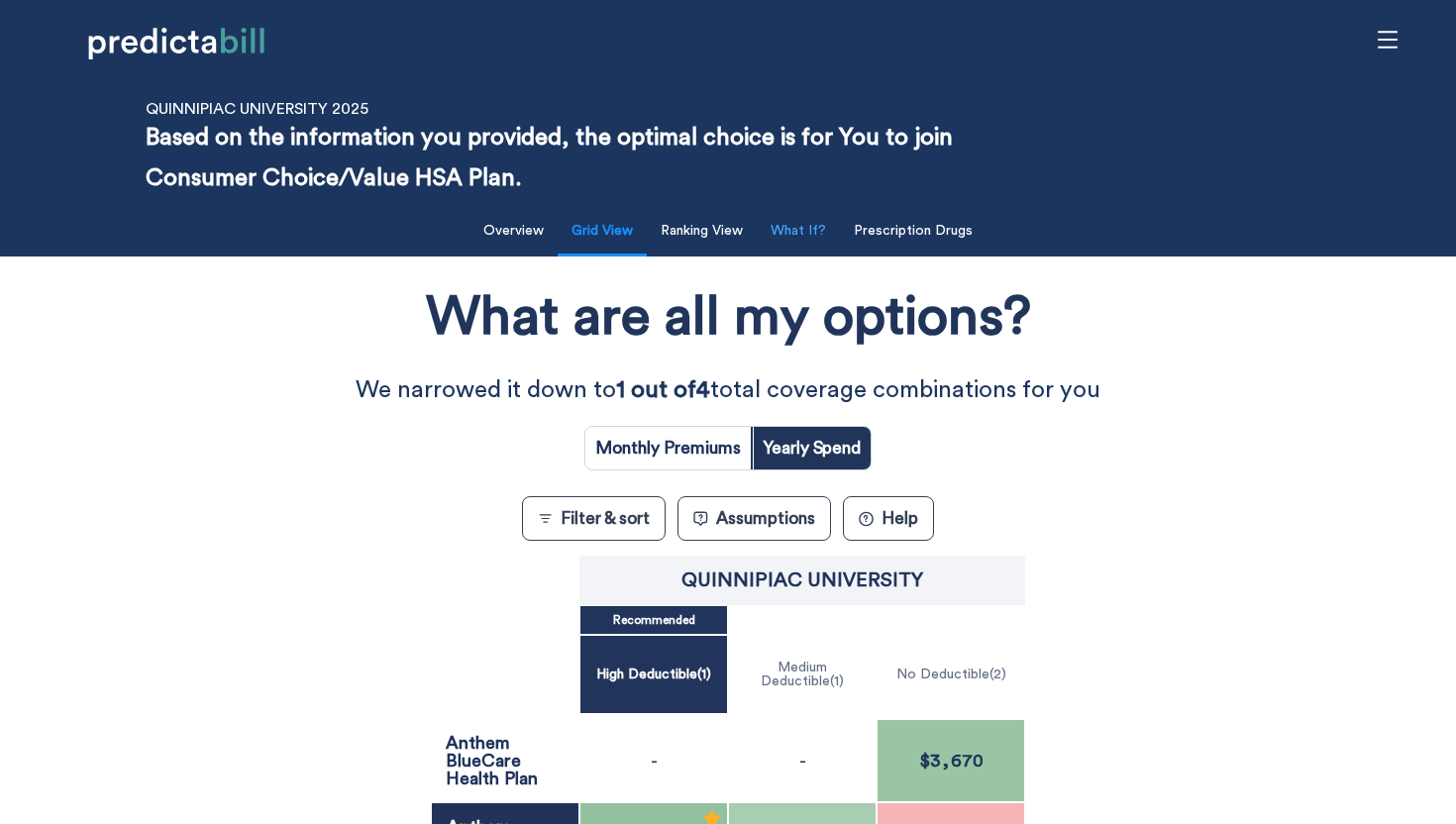click on "What If?" at bounding box center [798, 231] 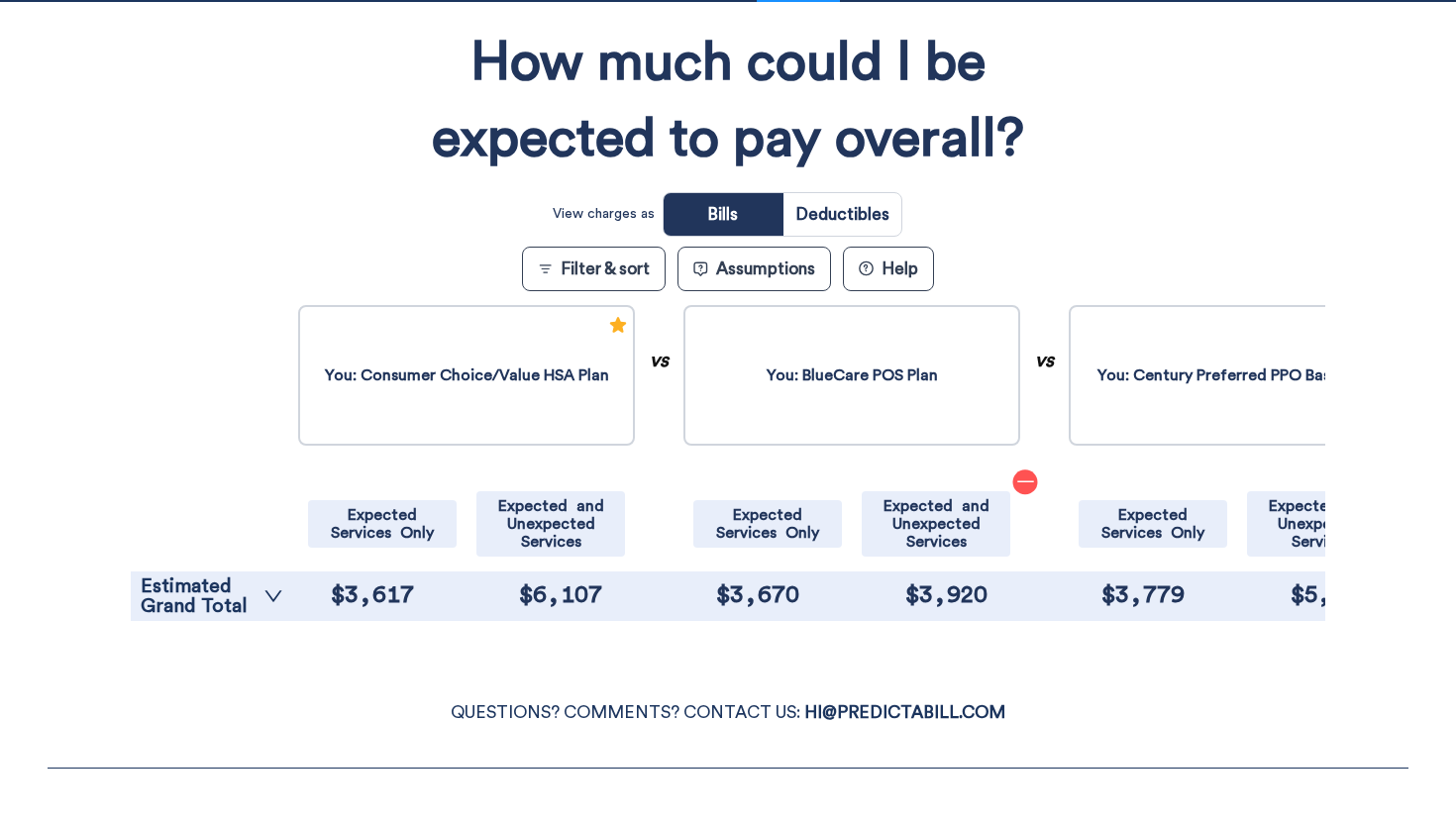 scroll, scrollTop: 347, scrollLeft: 0, axis: vertical 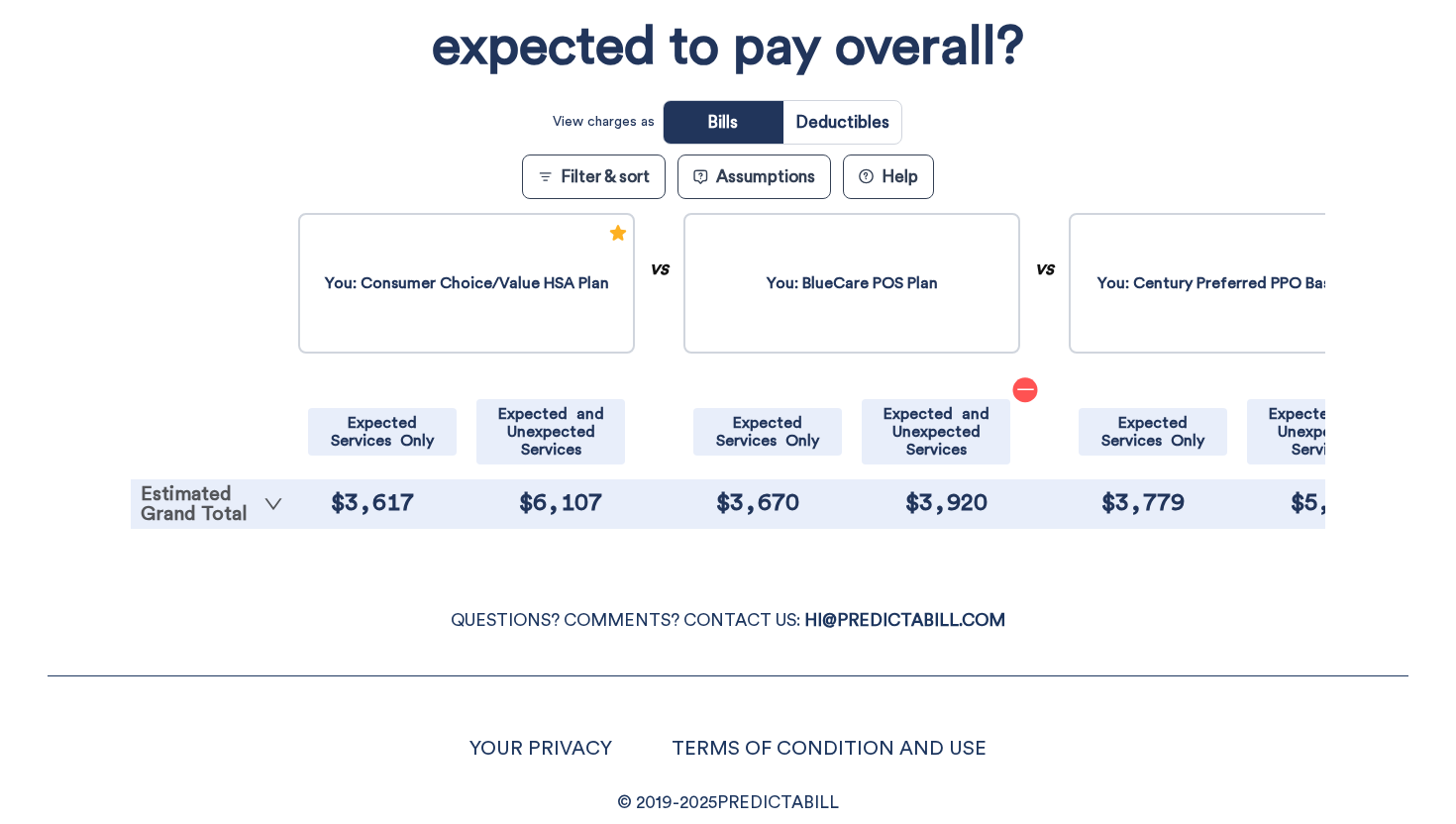 click on "Estimated Grand Total" at bounding box center [212, 504] 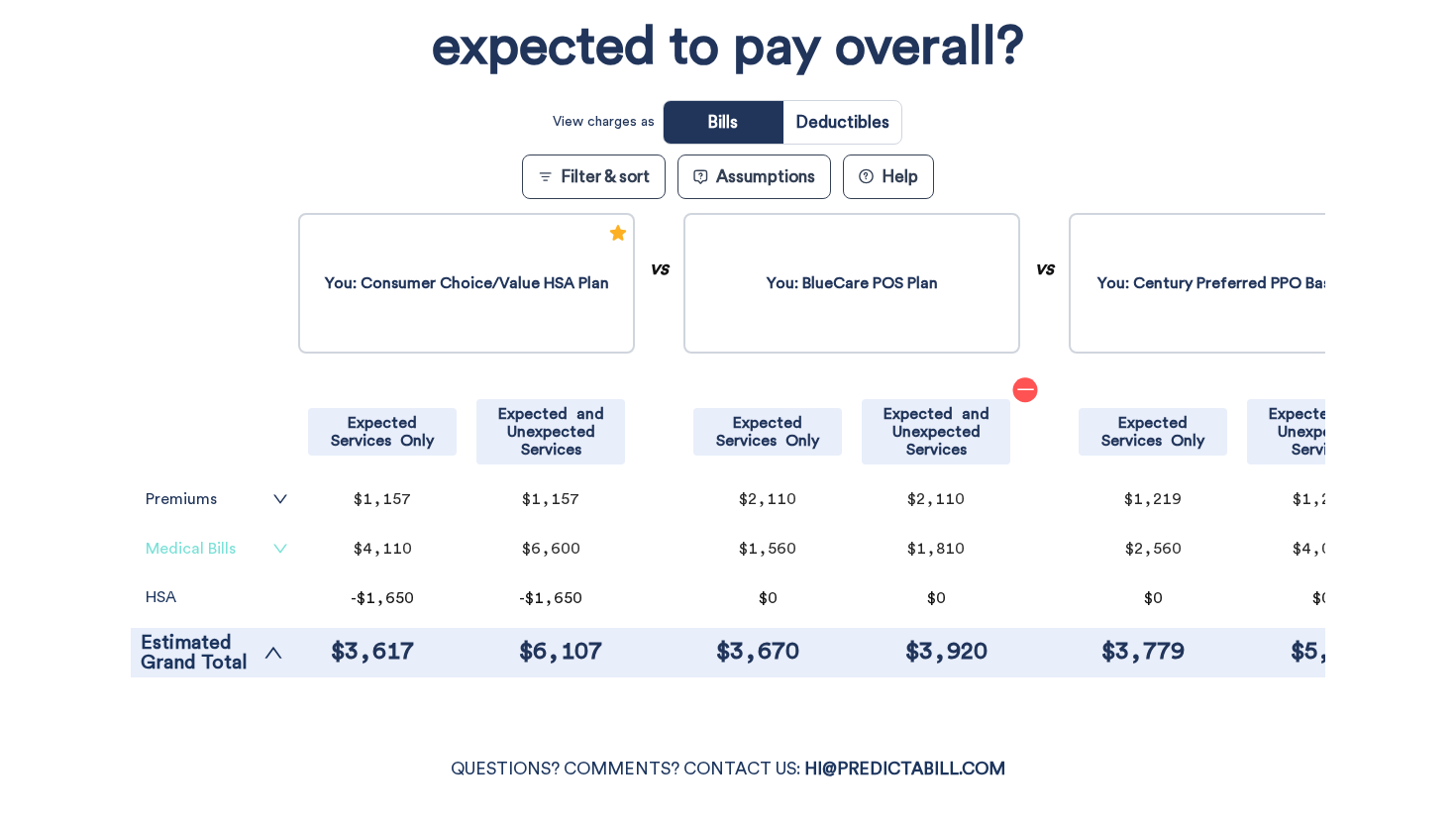 click on "Medical Bills" at bounding box center [217, 549] 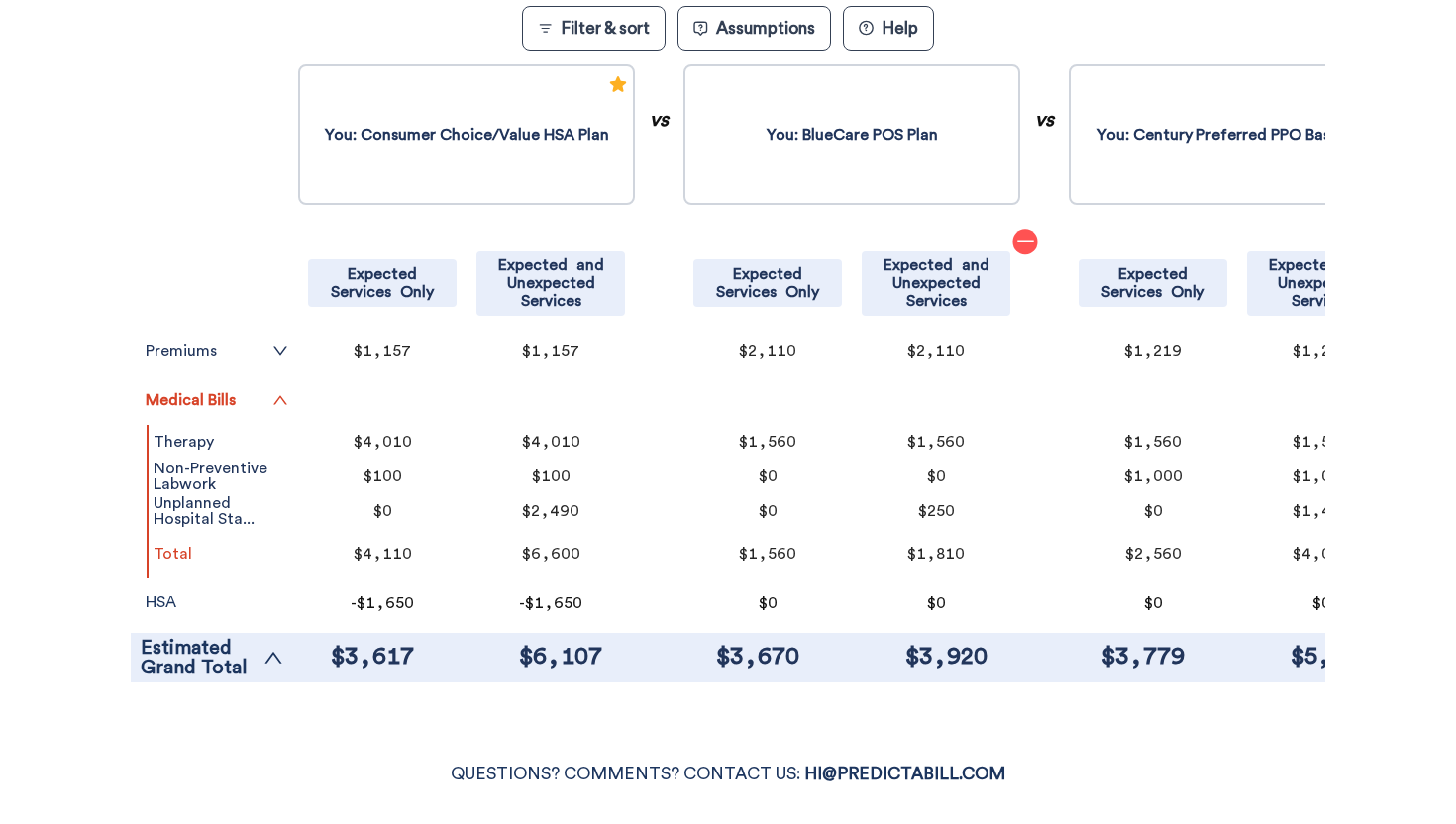 scroll, scrollTop: 0, scrollLeft: 0, axis: both 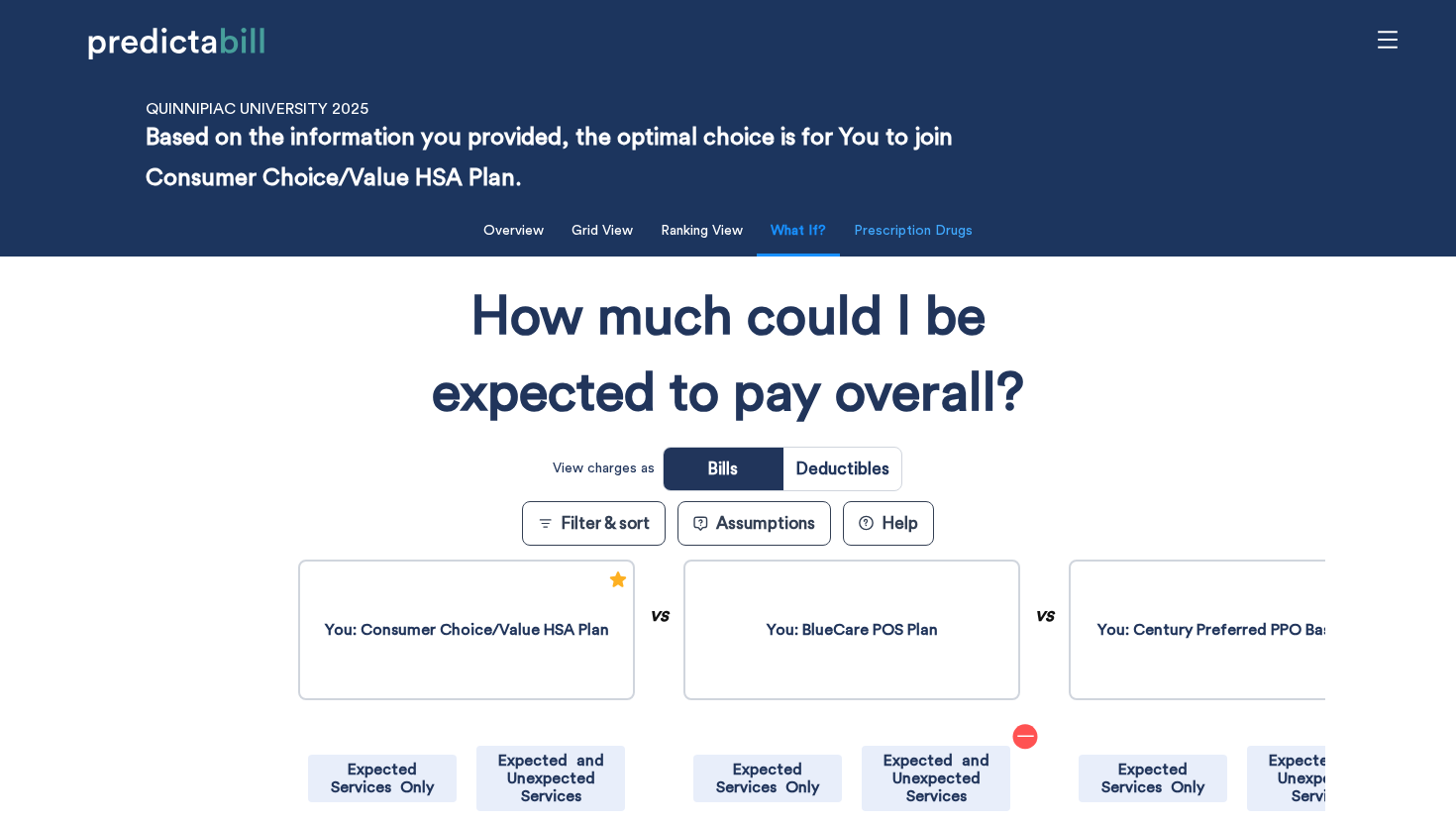 click on "Prescription Drugs" at bounding box center (913, 231) 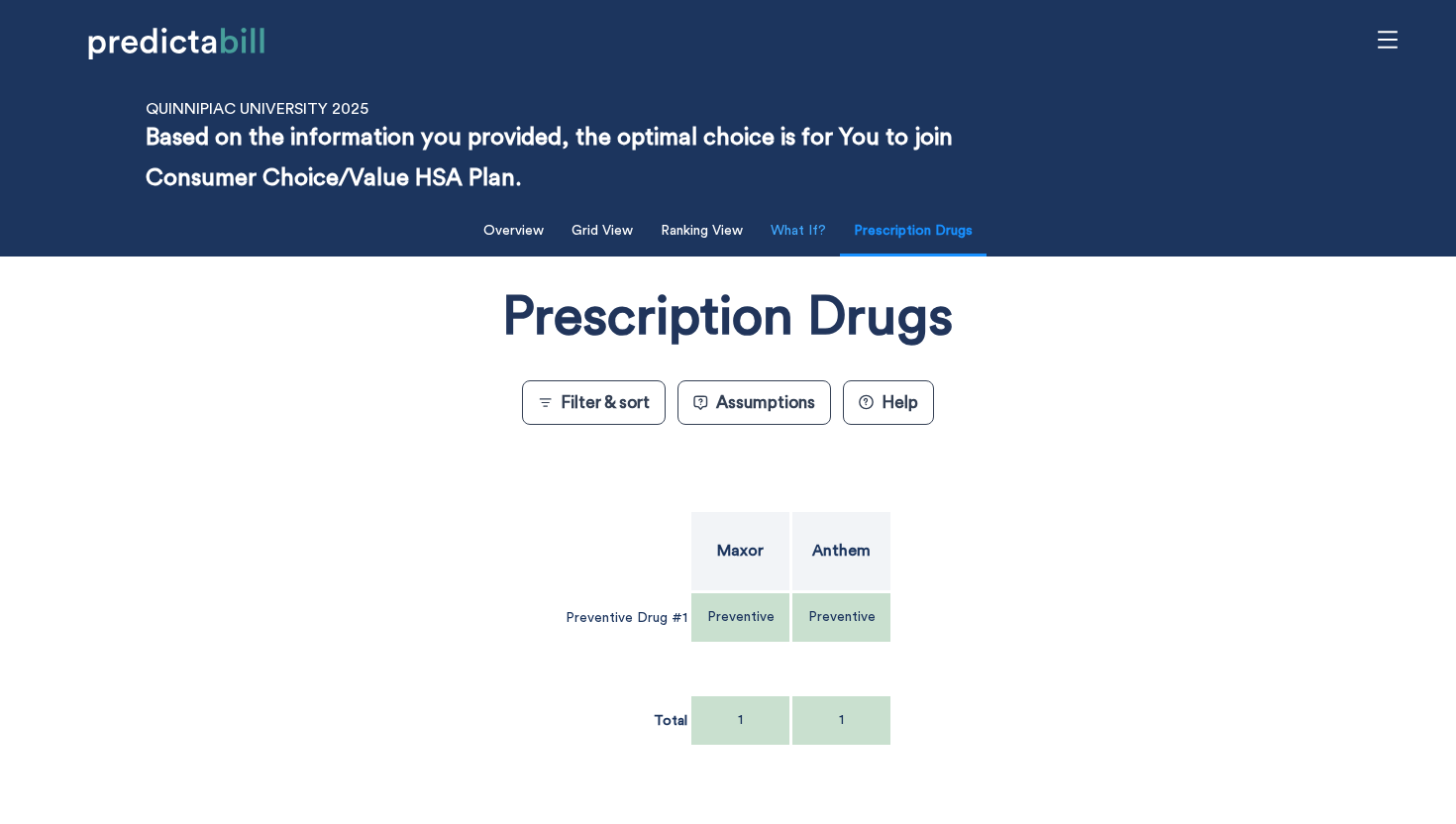 click on "What If?" at bounding box center (798, 231) 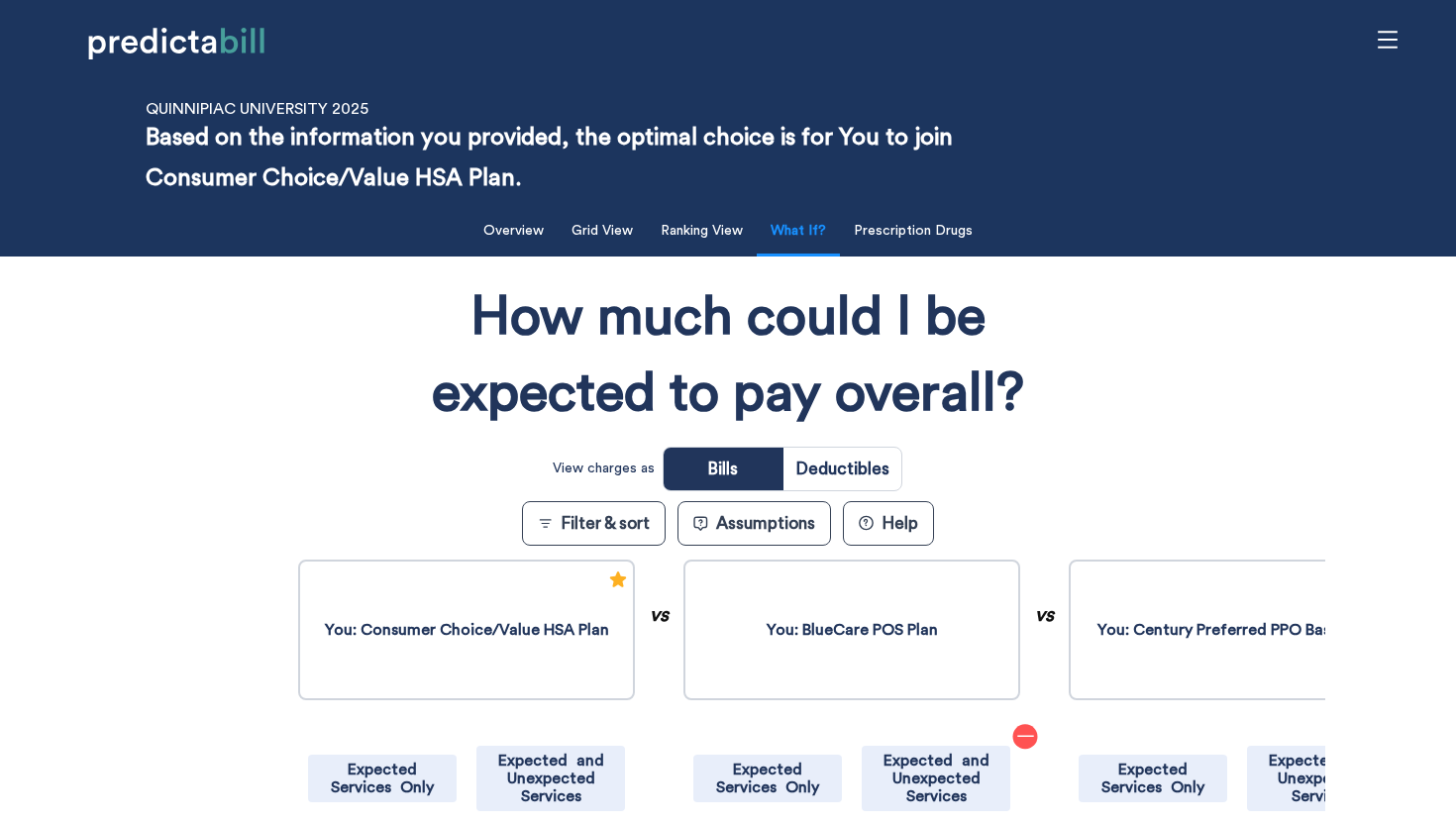 click on "How much could I be expected to pay overall?   View charges as Bills Deductibles Filter & sort Assumptions ? Help Premiums Monthly Premiums Total Number of Months Total Total (x) Medical Bills Therapy Total Non-Preventive Labwork Total Unplanned Hospital Sta... Total Total Out-Of-Network Charges Cost of Visits Reimbursement from Insurance Total Total HSA HRA Estimated Grand Total You: Consumer Choice/Value HSA Plan Expected Services Only Expected and Unexpected Services   $[AMOUNT]   $[AMOUNT]   $[AMOUNT]   $[AMOUNT] $[AMOUNT] $[AMOUNT] $[AMOUNT] $[AMOUNT] $[AMOUNT] $[AMOUNT] $[AMOUNT] $[AMOUNT] $[AMOUNT] $[AMOUNT] -$[AMOUNT] -$[AMOUNT] -$[AMOUNT] -$[AMOUNT] $[AMOUNT] $[AMOUNT] $[AMOUNT] $[AMOUNT] $[AMOUNT] $[AMOUNT] $[AMOUNT] $[AMOUNT] $[AMOUNT] $[AMOUNT] $[AMOUNT] $[AMOUNT] vs You: BlueCare POS Plan Expected Services Only Expected and Unexpected Services   $[ AMOUNT]   $[ AMOUNT]   $[ AMOUNT]   $[ AMOUNT] $[AMOUNT] $[AMOUNT] $[AMOUNT] $[AMOUNT] $[AMOUNT] $[AMOUNT] $[AMOUNT] $[AMOUNT] $[AMOUNT] $[AMOUNT] $[AMOUNT] $[AMOUNT] $[AMOUNT] $[AMOUNT] $[AMOUNT] $[AMOUNT] $[AMOUNT] $[AMOUNT] $[AMOUNT] $[AMOUNT] $[AMOUNT] $[AMOUNT] $[AMOUNT] $[AMOUNT] $[AMOUNT] $[AMOUNT] $[AMOUNT] vs You: Century Preferred PPO Basic Plan Expected Services Only Expected and Unexpected Services   $[ AMOUNT]   $[ AMOUNT]   $[ AMOUNT]   $[ AMOUNT] $[AMOUNT] $[AMOUNT] $[AMOUNT] $[AMOUNT] $[AMOUNT] $[AMOUNT] $[AMOUNT] $[AMOUNT] $[AMOUNT] $[AMOUNT] $[AMOUNT] $[AMOUNT] $[AMOUNT] $[AMOUNT] $[AMOUNT] $[AMOUNT] $[AMOUNT] $[AMOUNT] $[AMOUNT] $[AMOUNT]" at bounding box center [727, 580] 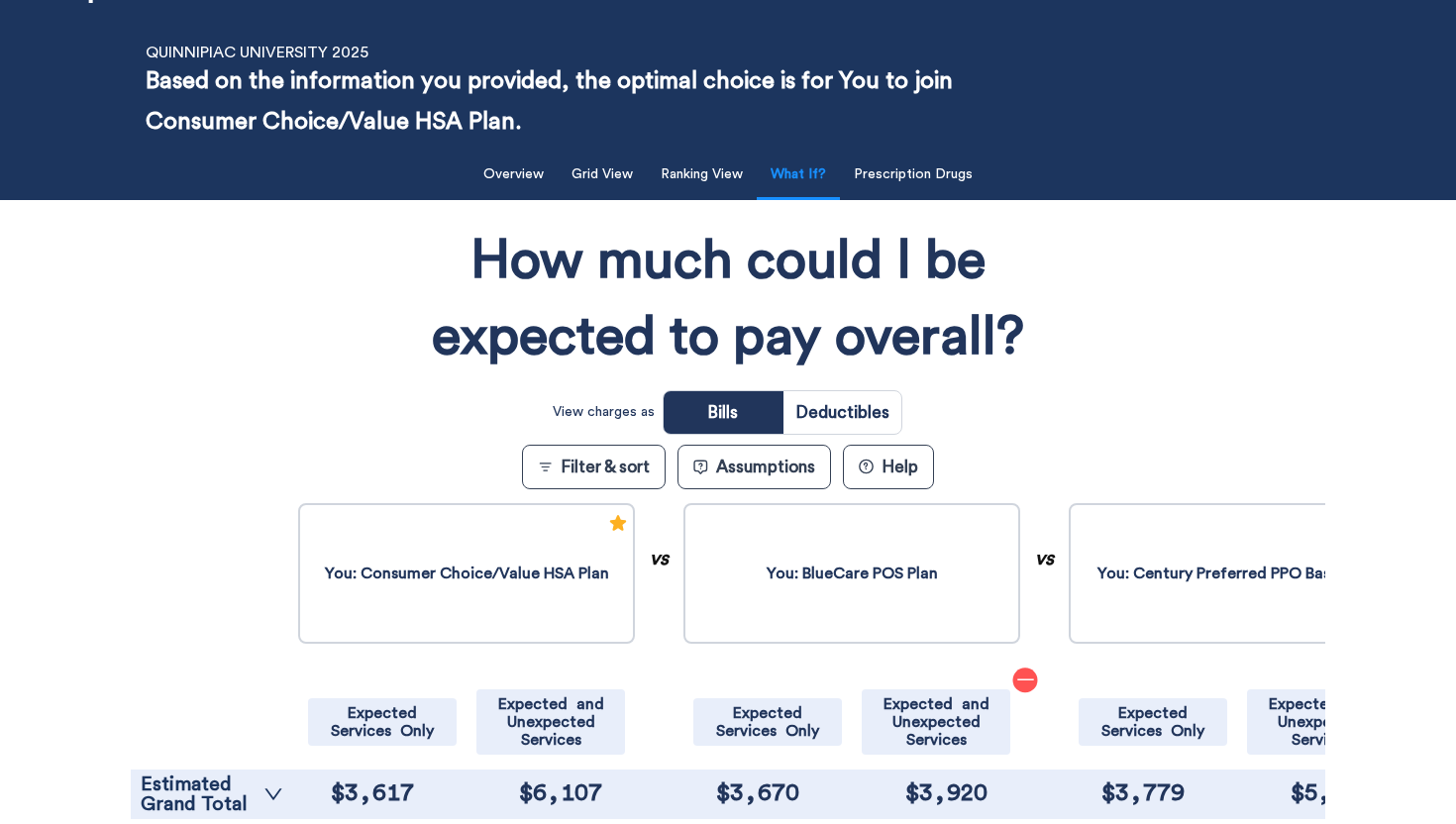scroll, scrollTop: 0, scrollLeft: 0, axis: both 